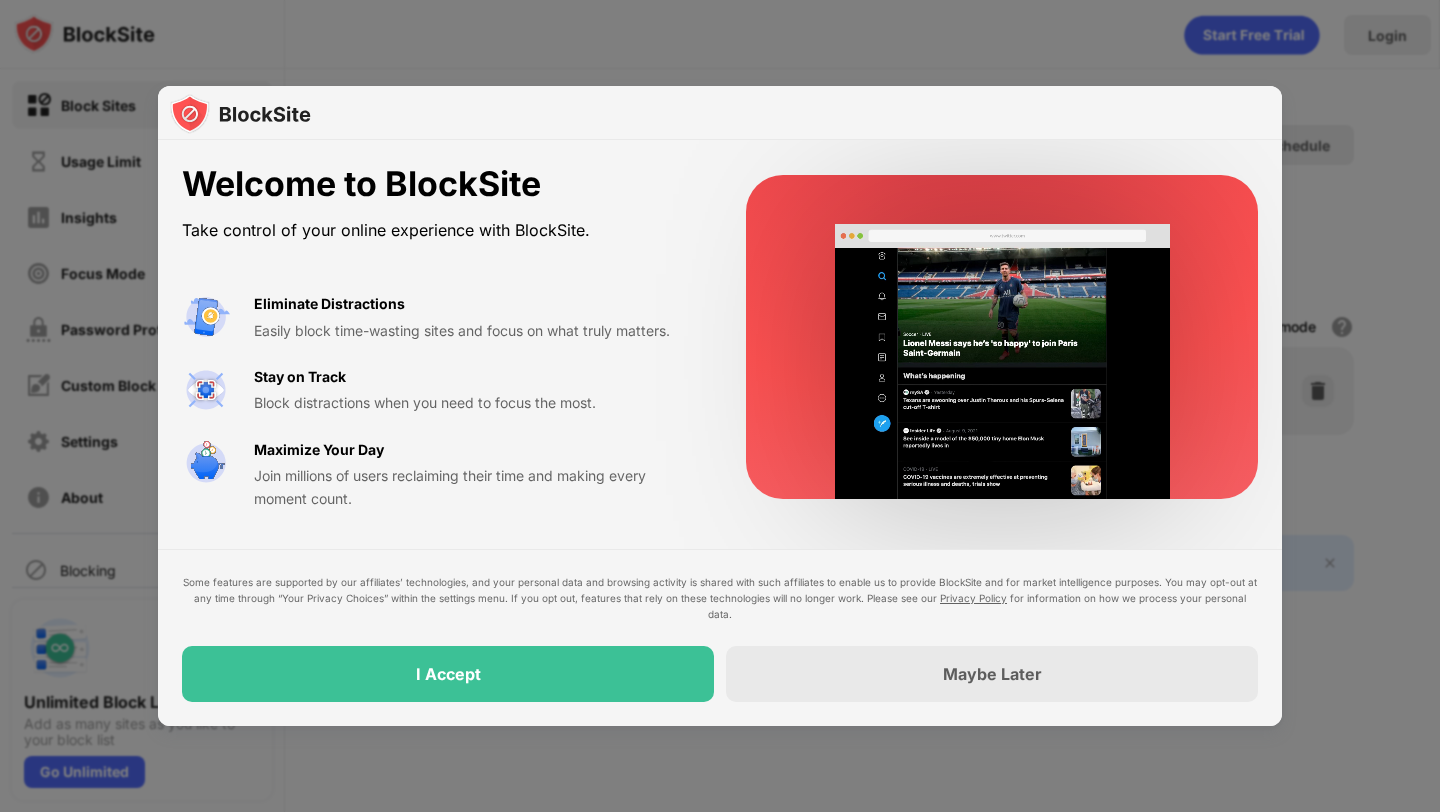 scroll, scrollTop: 0, scrollLeft: 0, axis: both 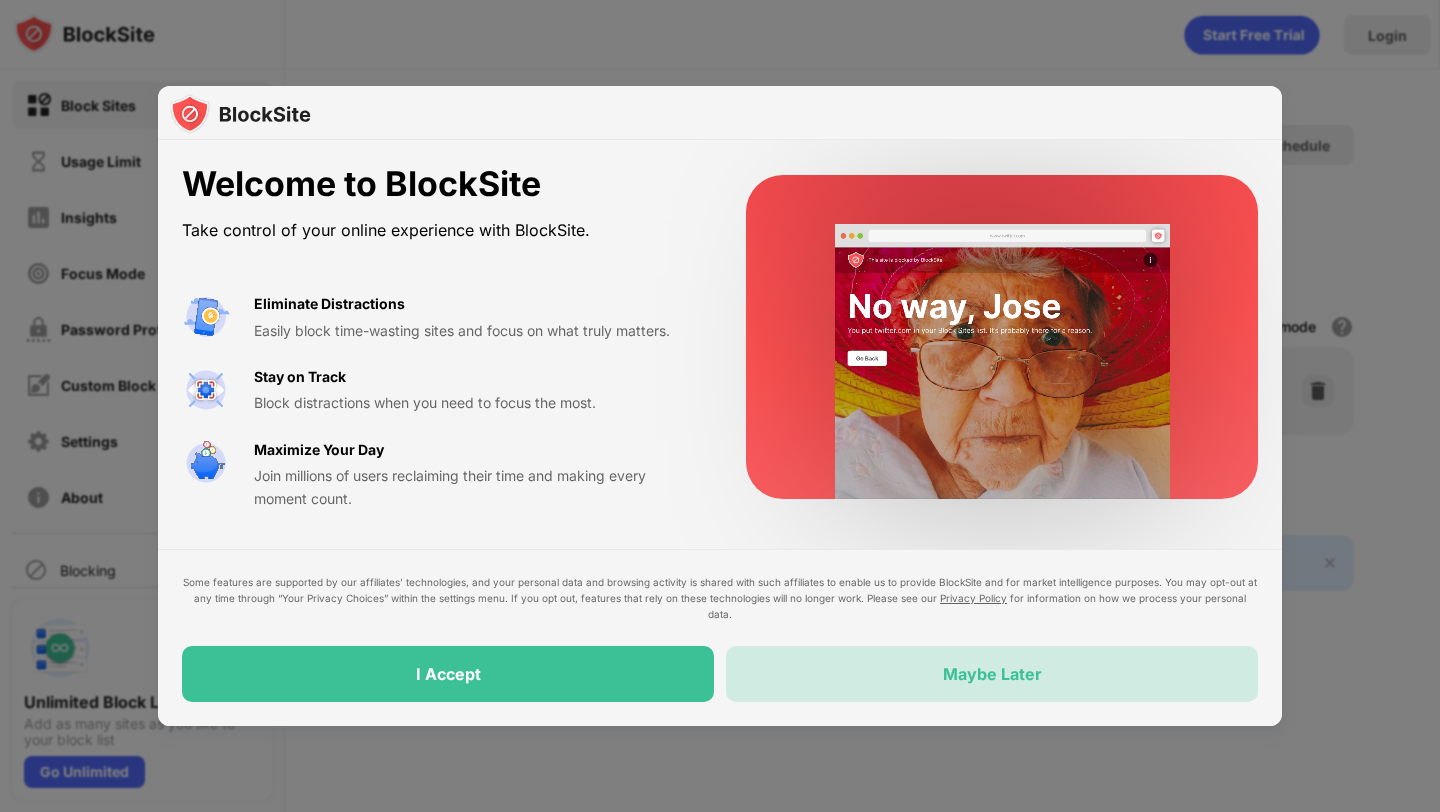 click on "Maybe Later" at bounding box center [992, 674] 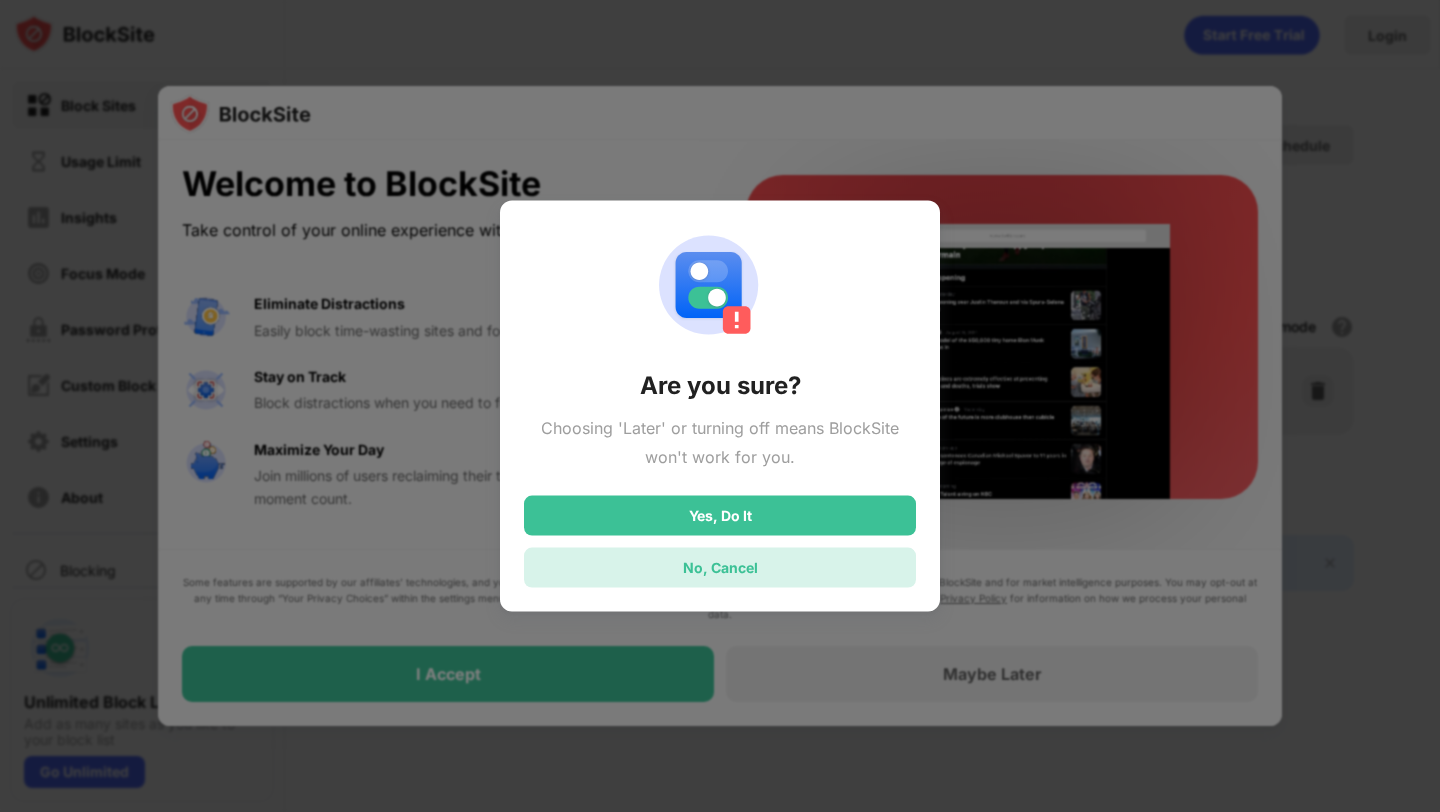 click on "No, Cancel" at bounding box center [720, 567] 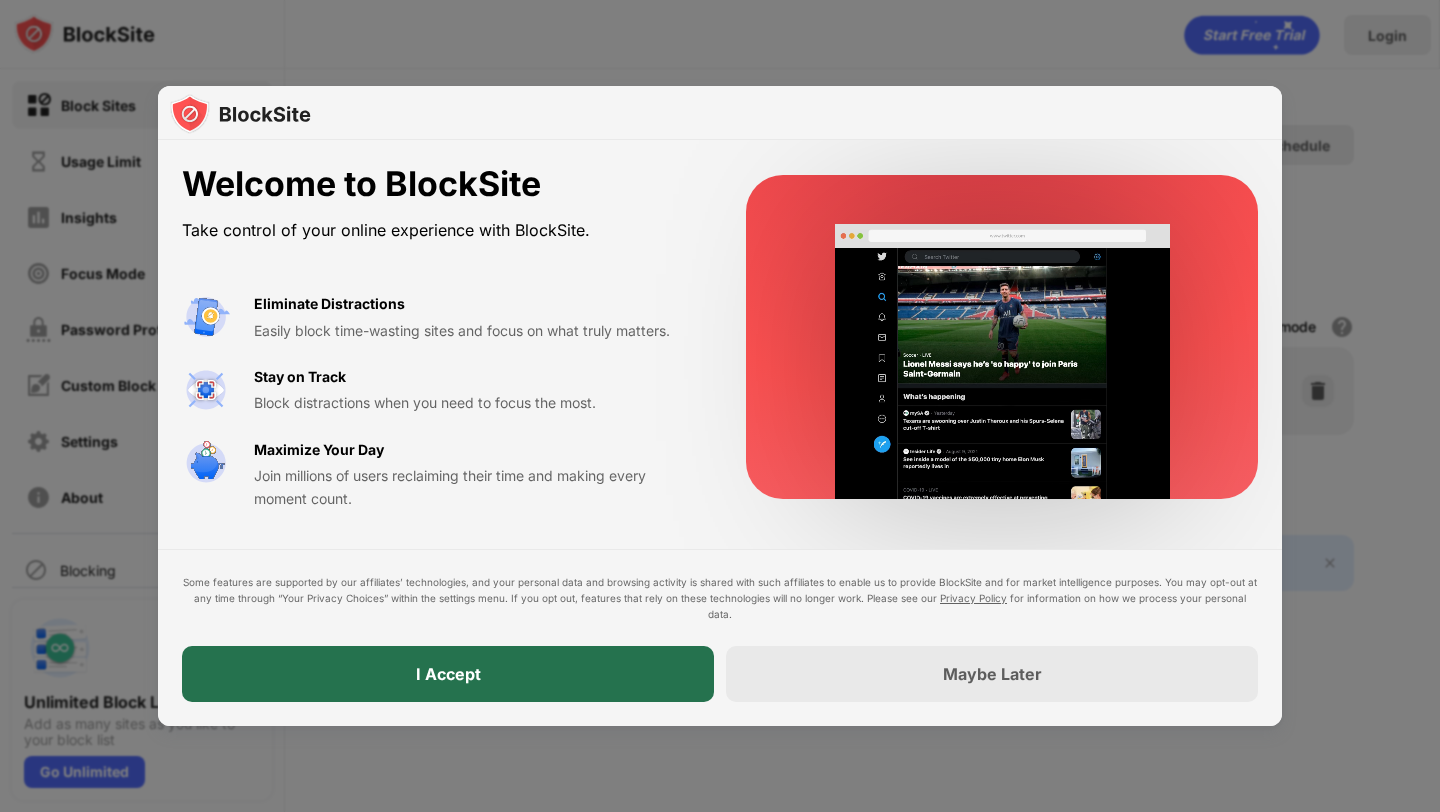 click on "I Accept" at bounding box center [448, 674] 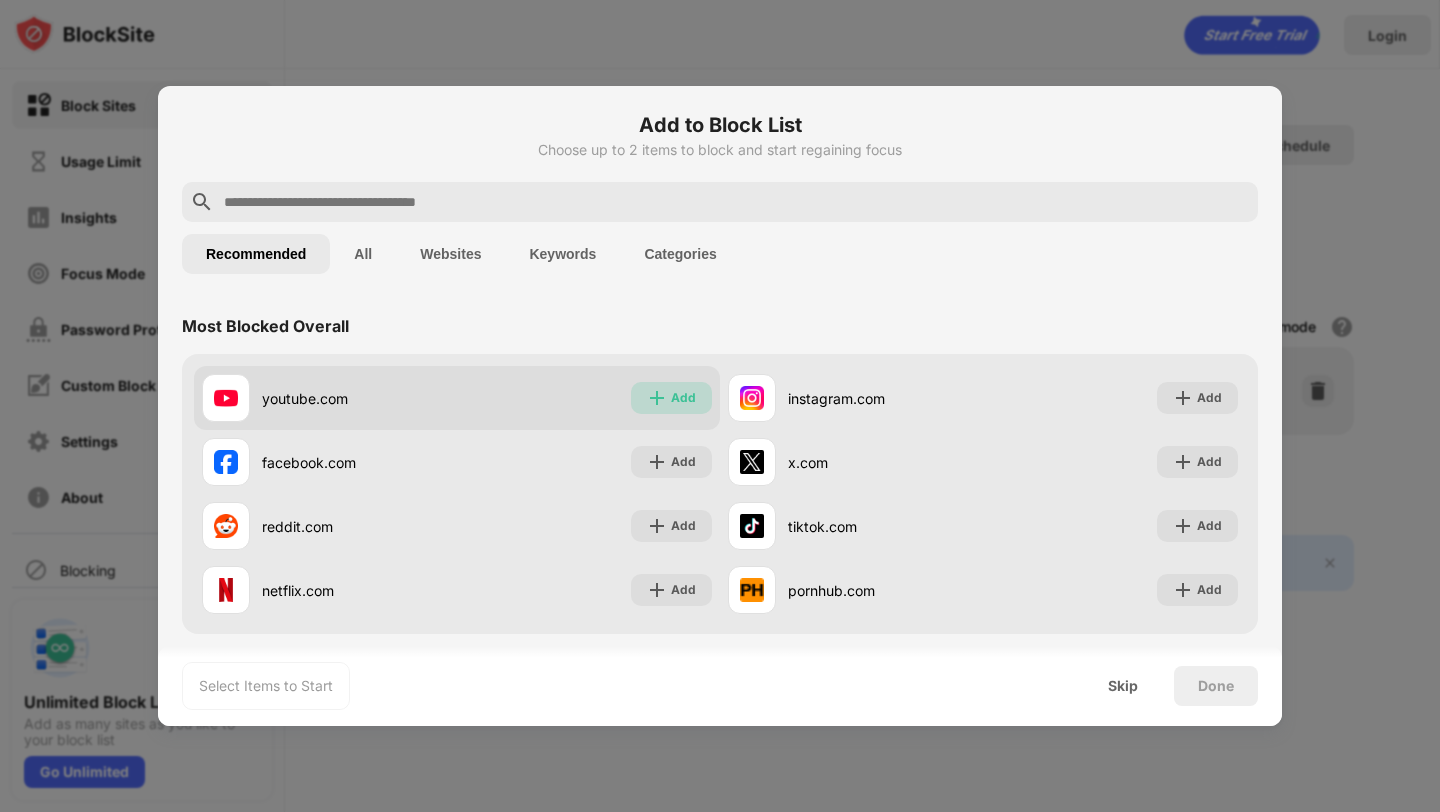 click on "Add" at bounding box center (683, 398) 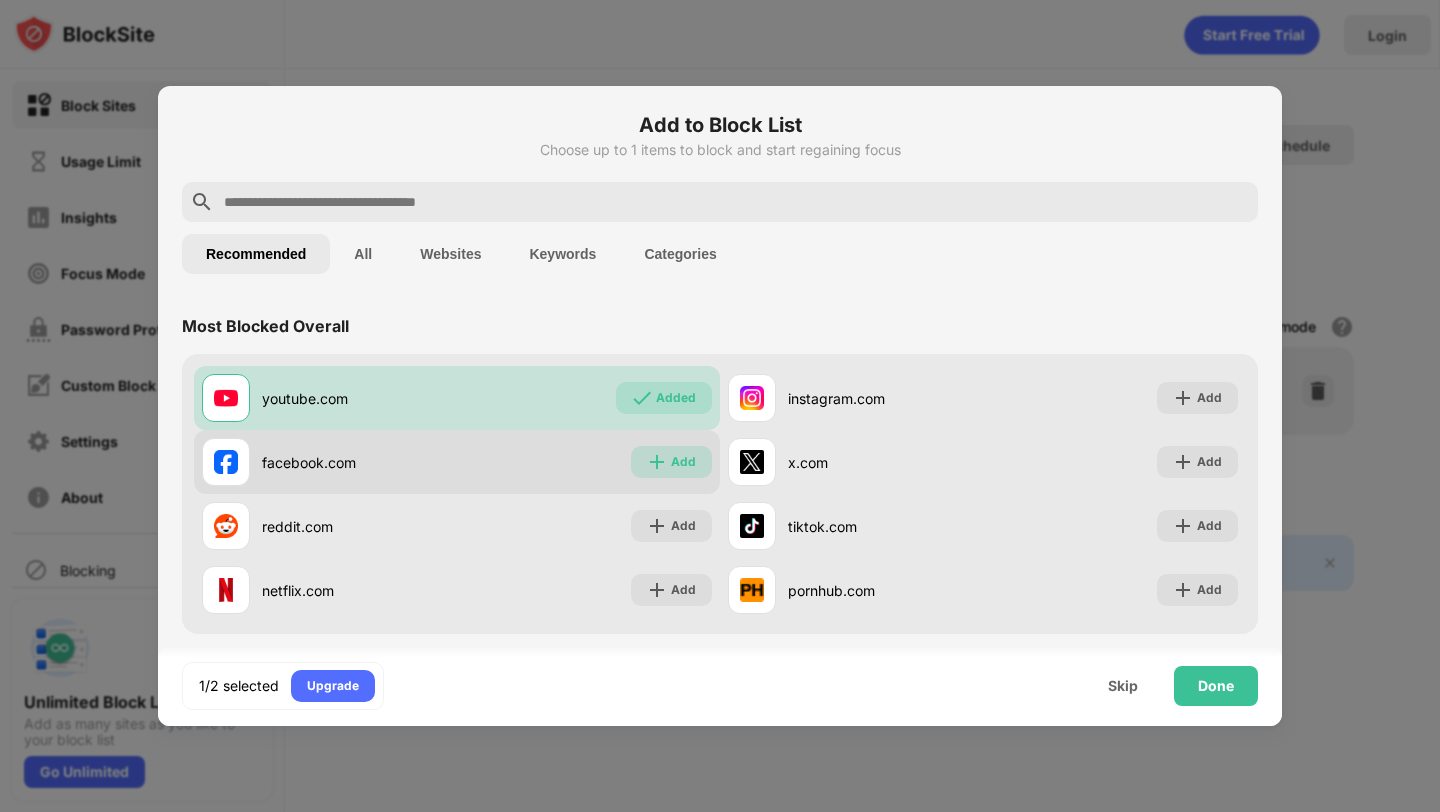click on "Add" at bounding box center [683, 462] 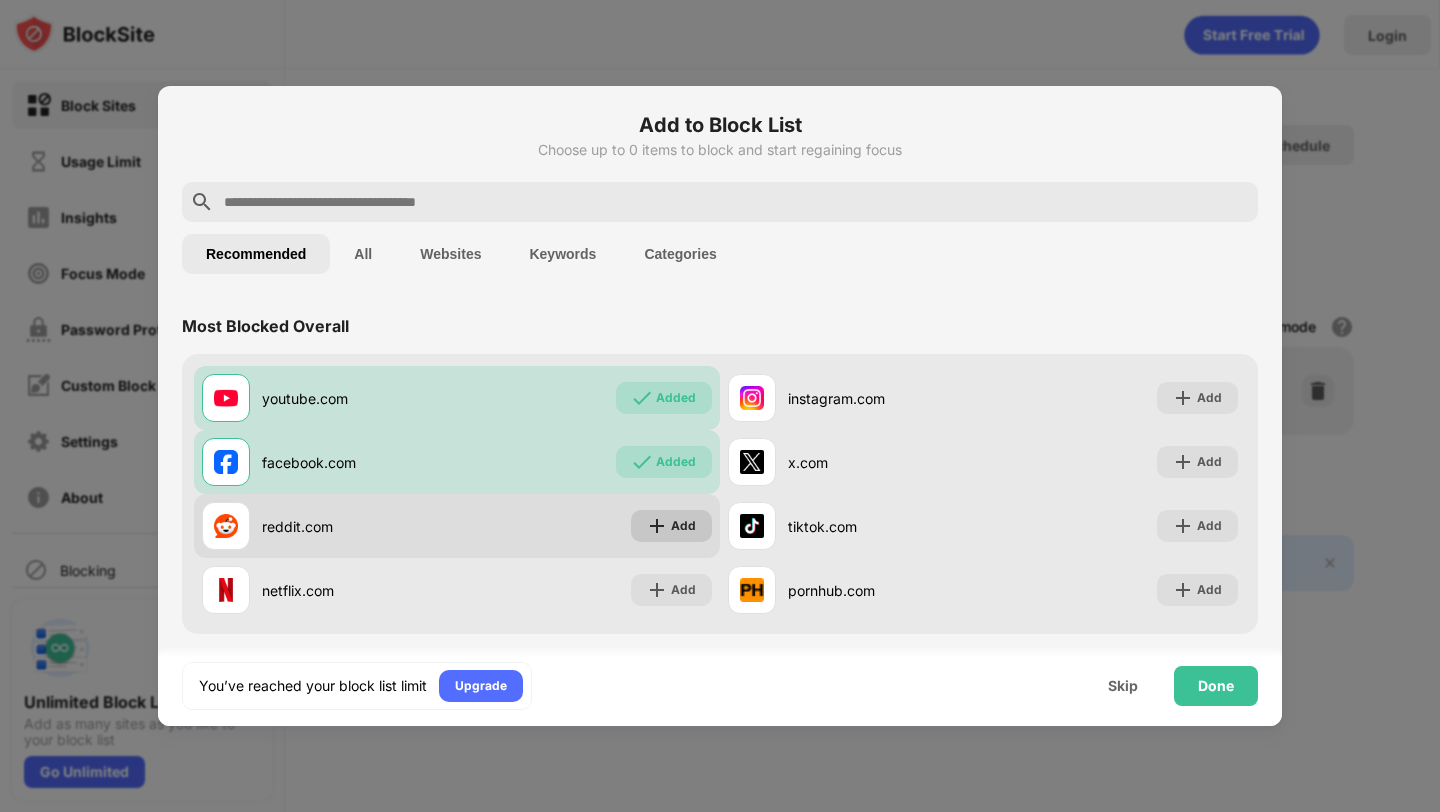 click on "Add" at bounding box center [683, 526] 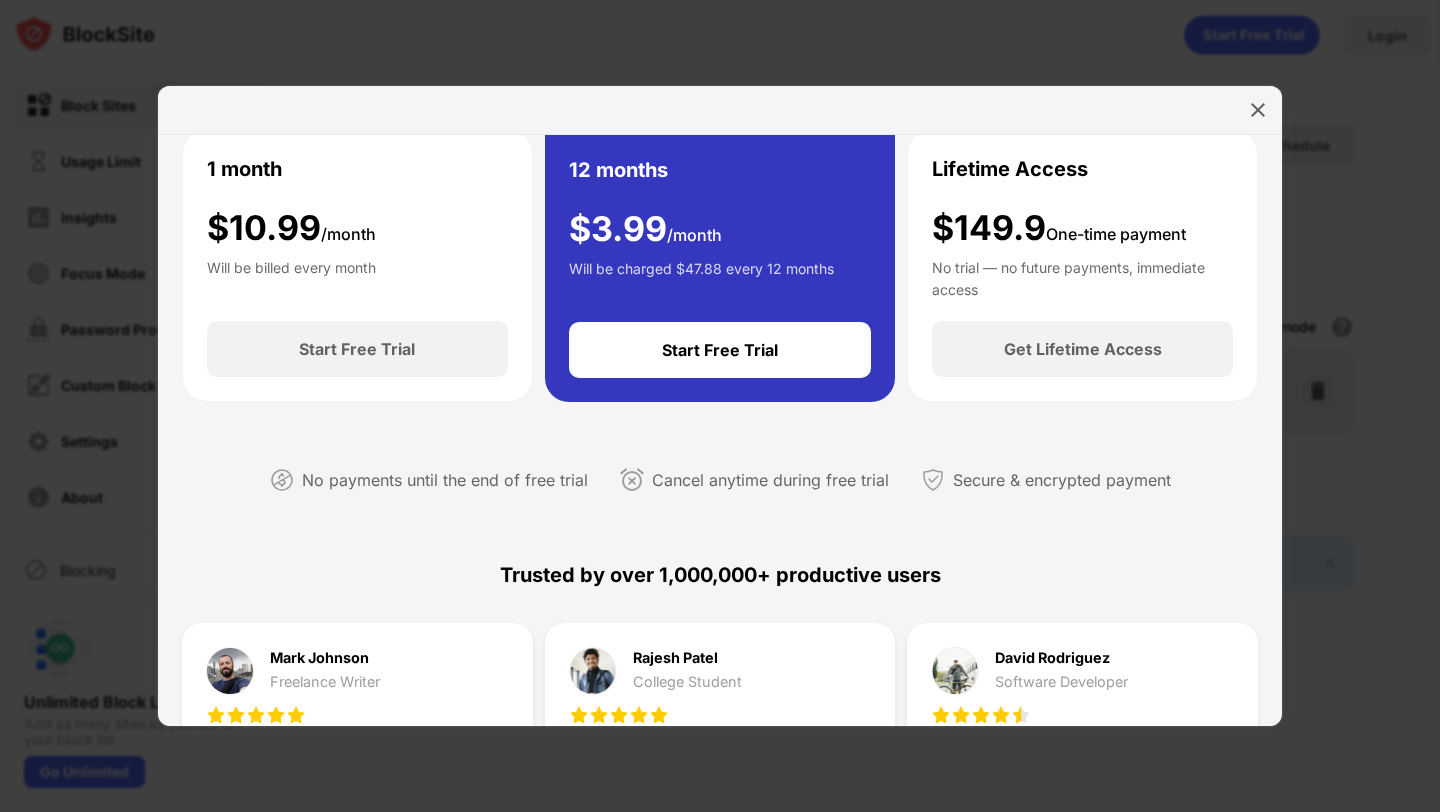 scroll, scrollTop: 0, scrollLeft: 0, axis: both 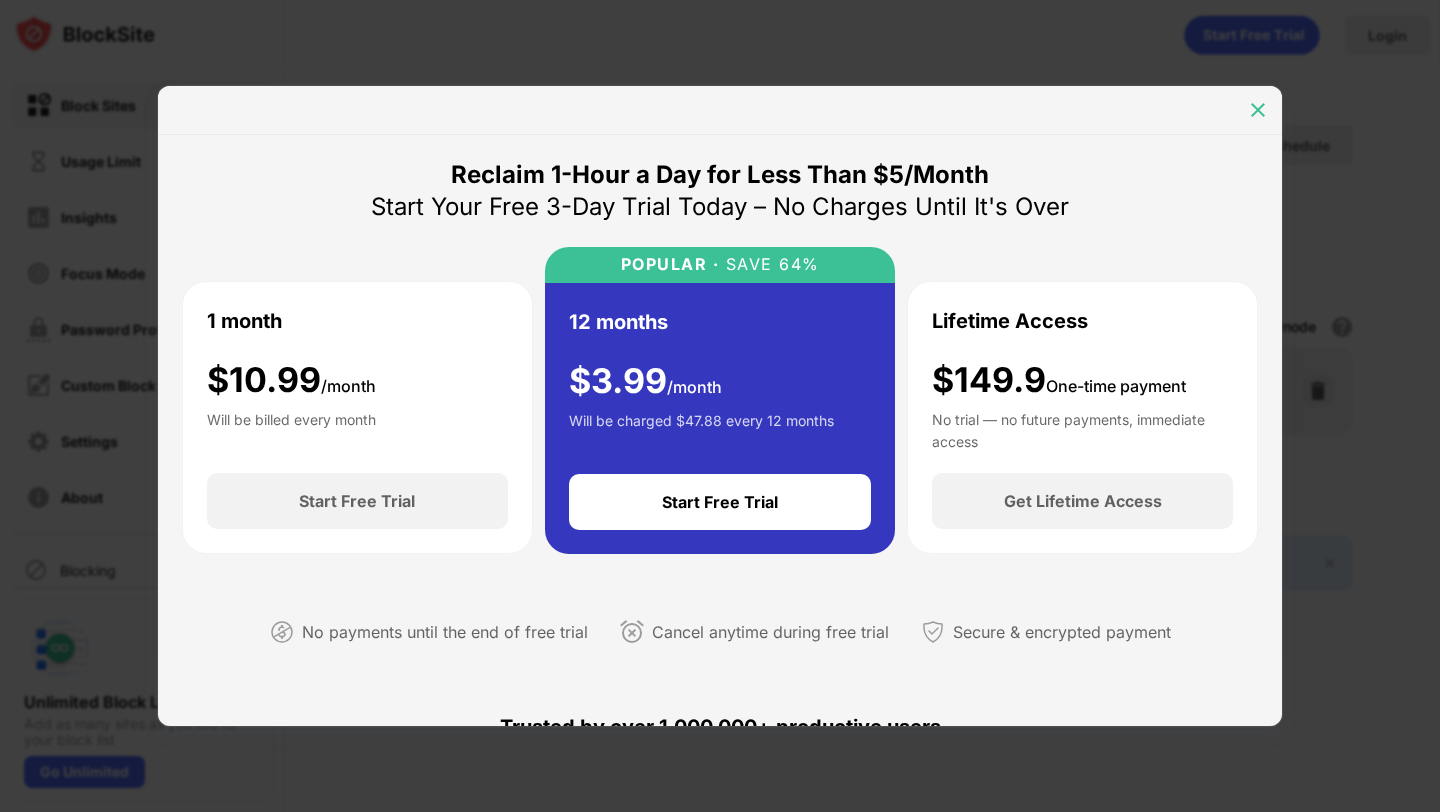 click at bounding box center [1258, 110] 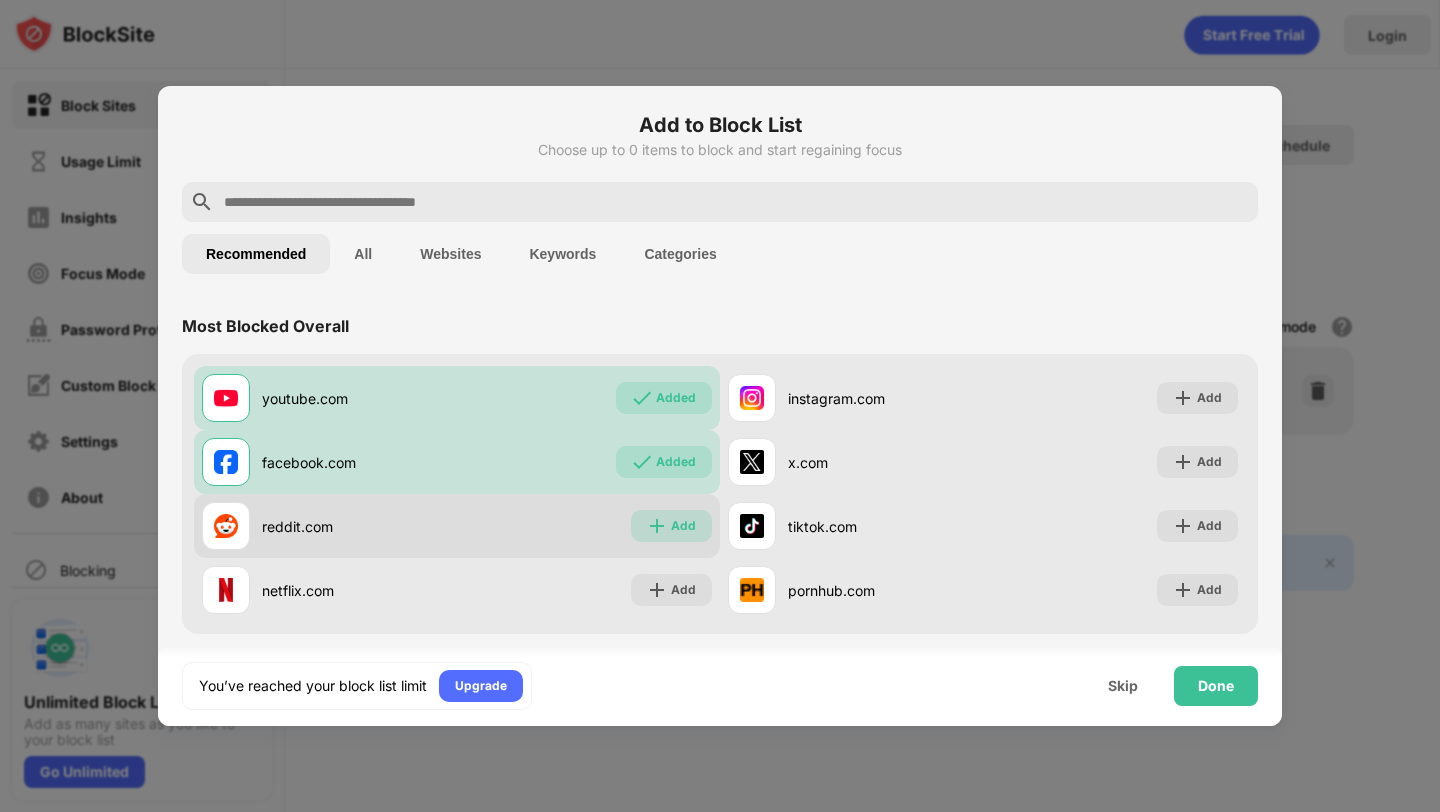 click on "Add" at bounding box center (683, 526) 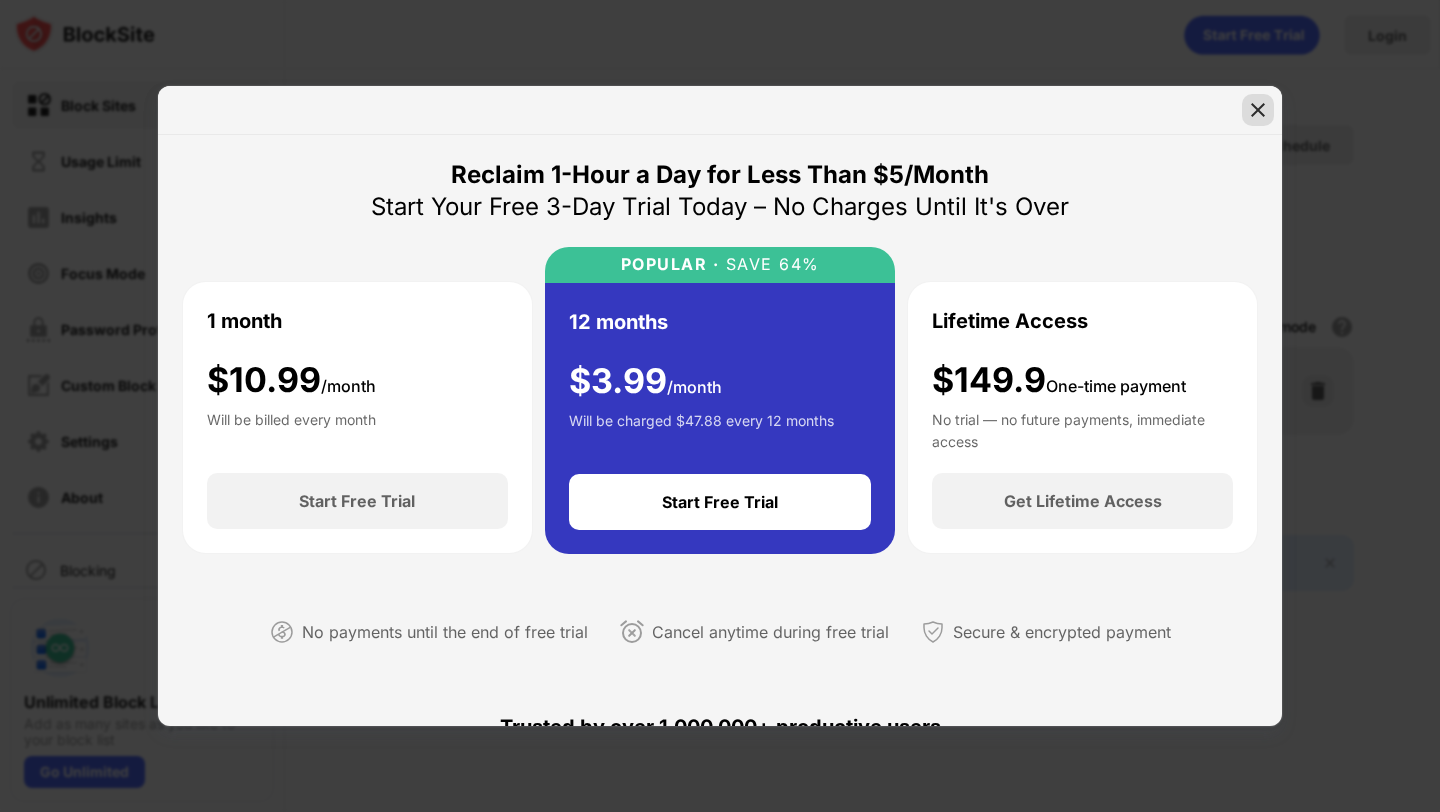 click at bounding box center (1258, 110) 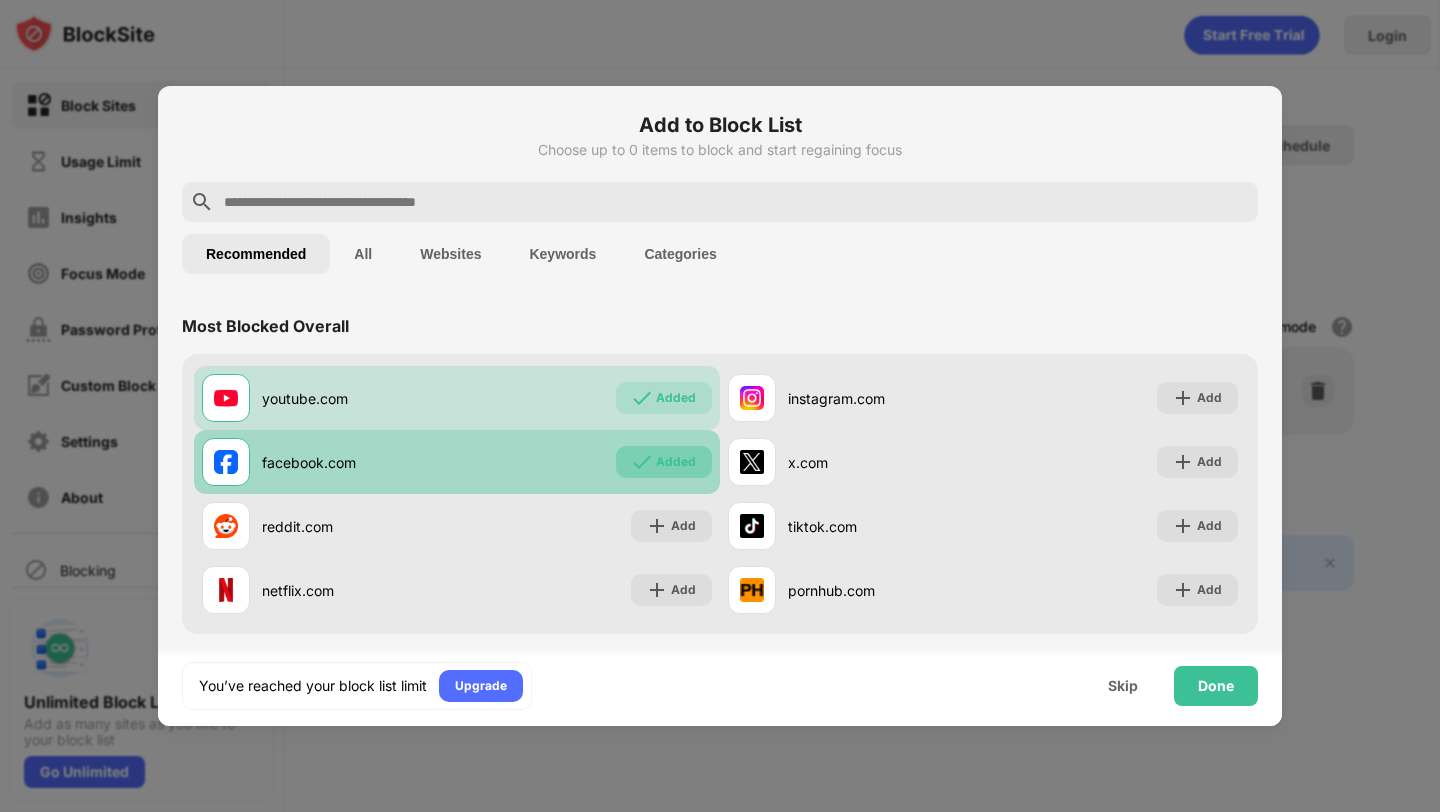 click on "Added" at bounding box center [664, 462] 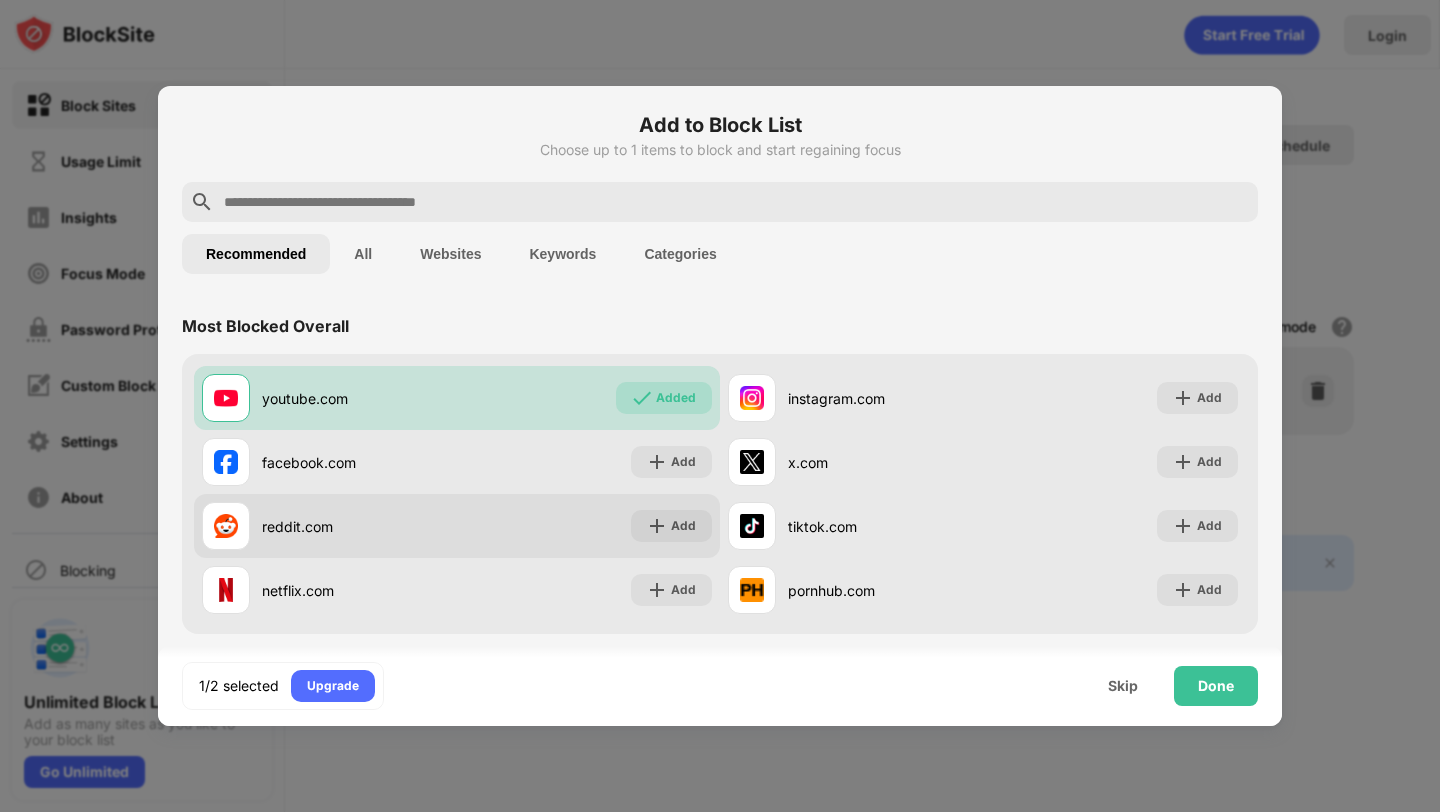 click on "Add" at bounding box center [671, 526] 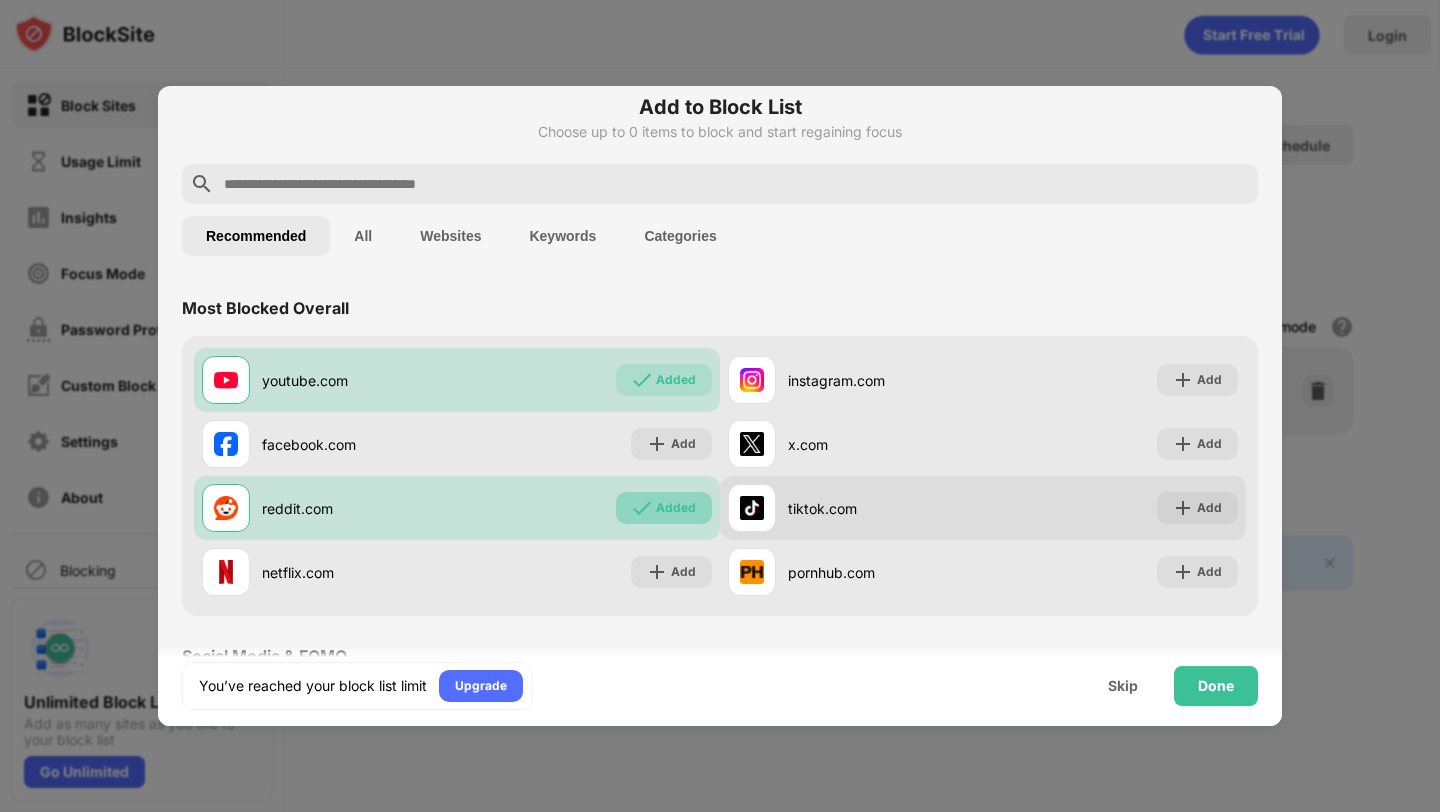 scroll, scrollTop: 19, scrollLeft: 0, axis: vertical 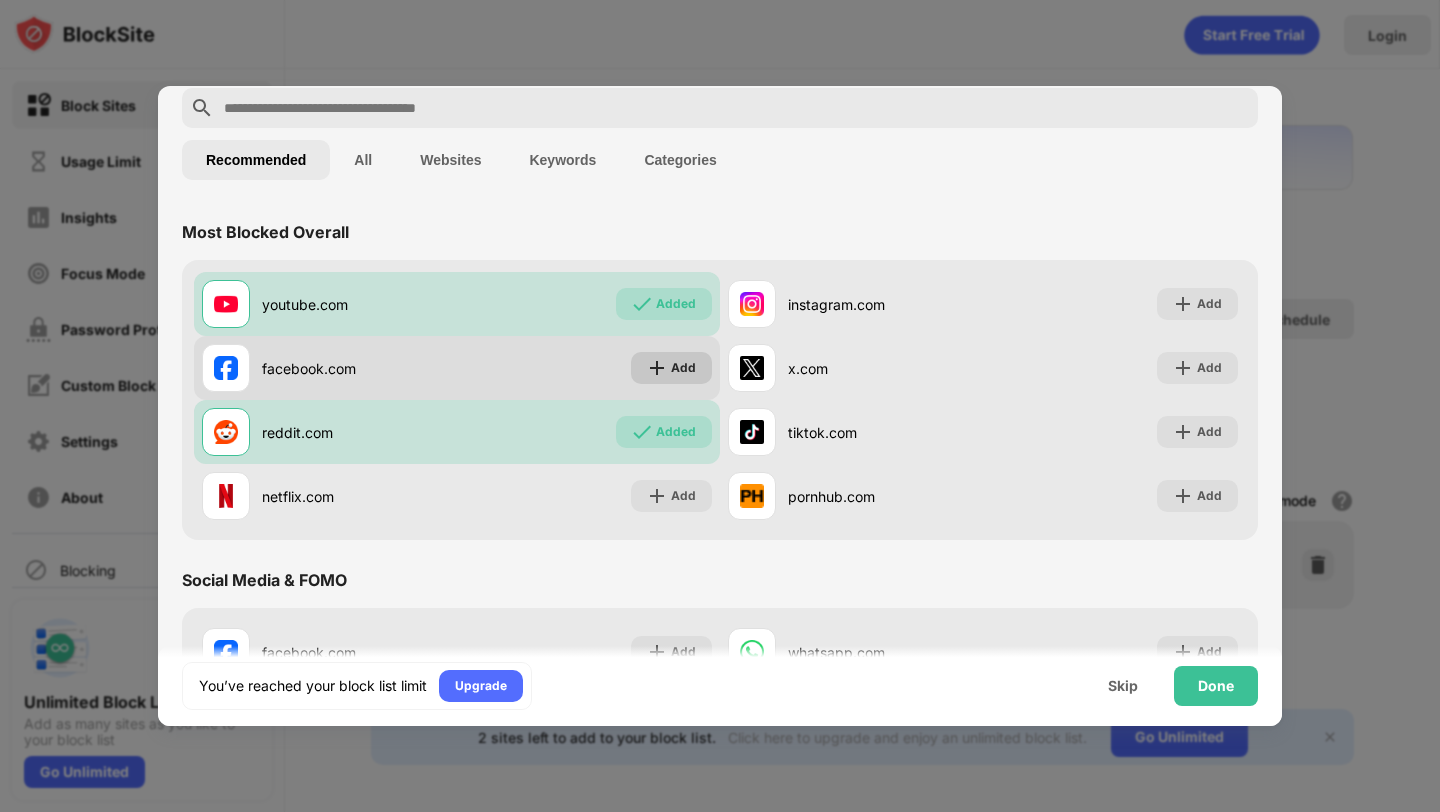 click on "Add" at bounding box center (683, 368) 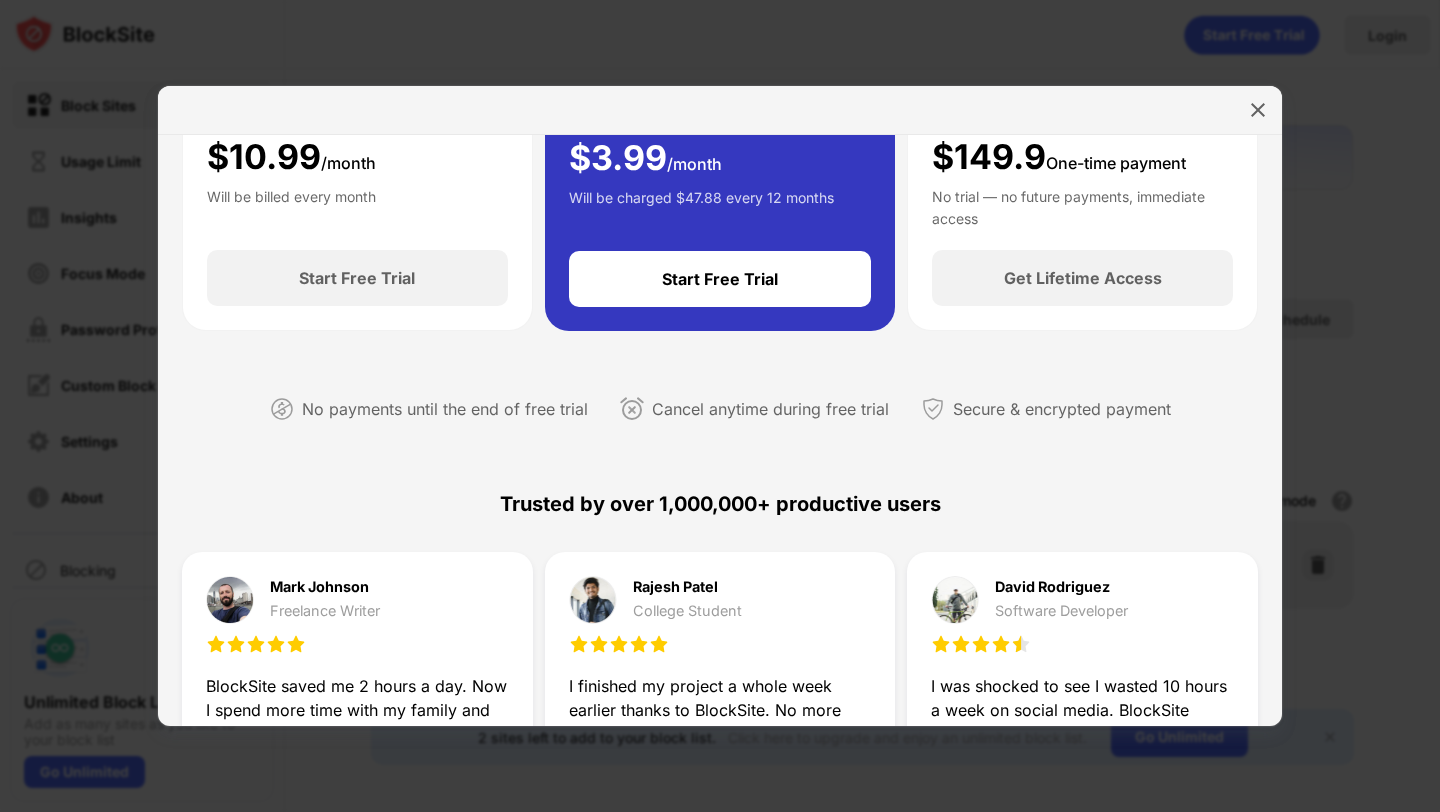 scroll, scrollTop: 412, scrollLeft: 0, axis: vertical 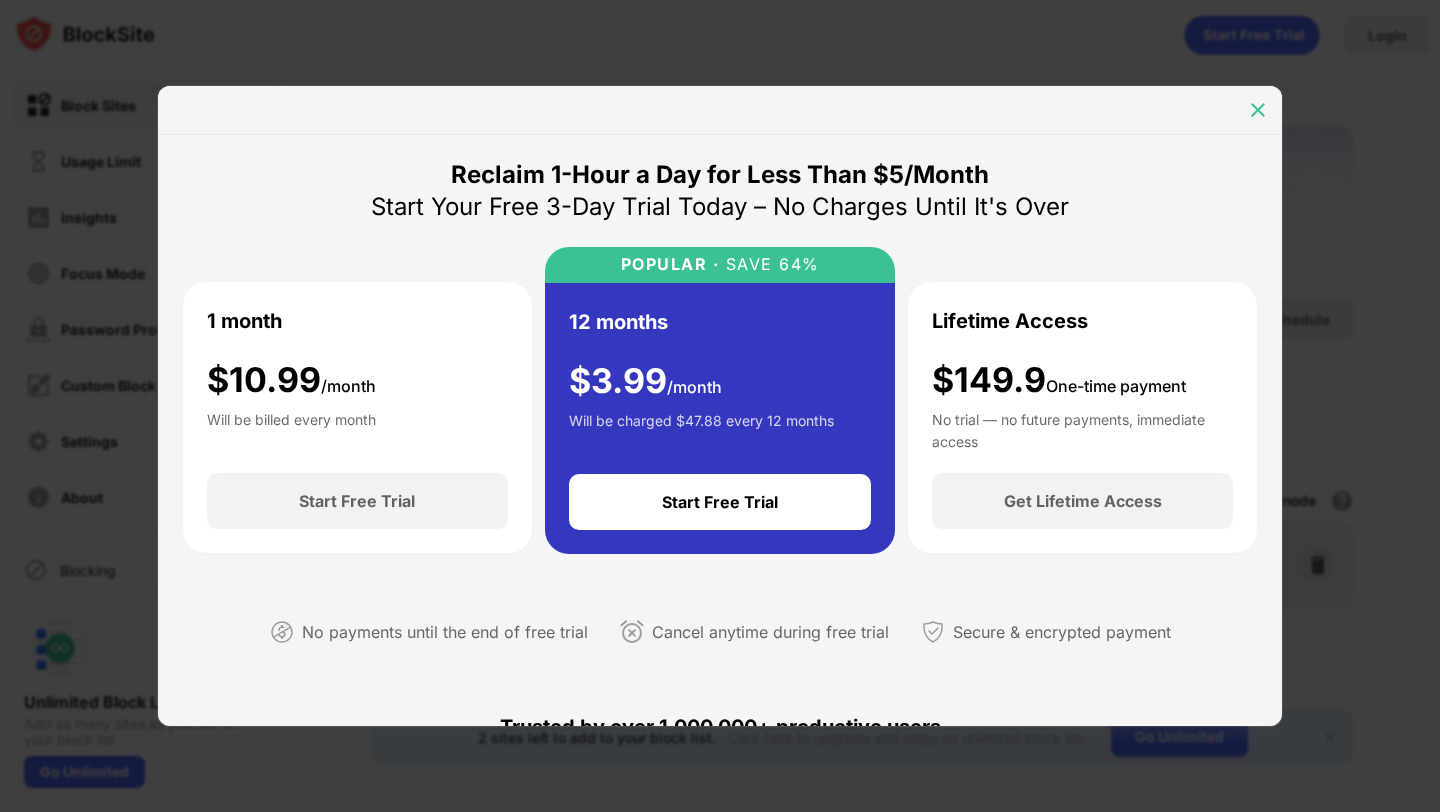 click at bounding box center (1258, 110) 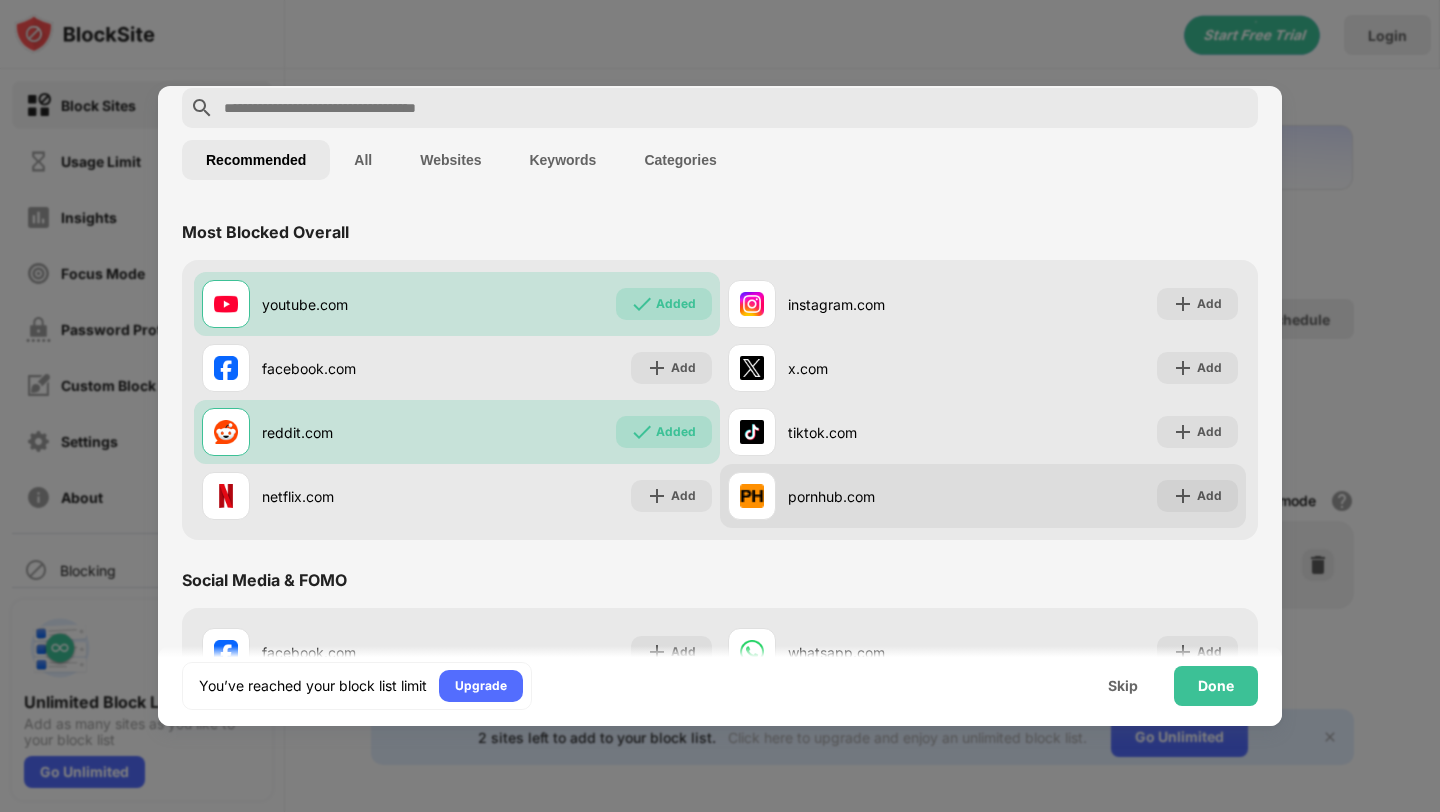 scroll, scrollTop: 0, scrollLeft: 0, axis: both 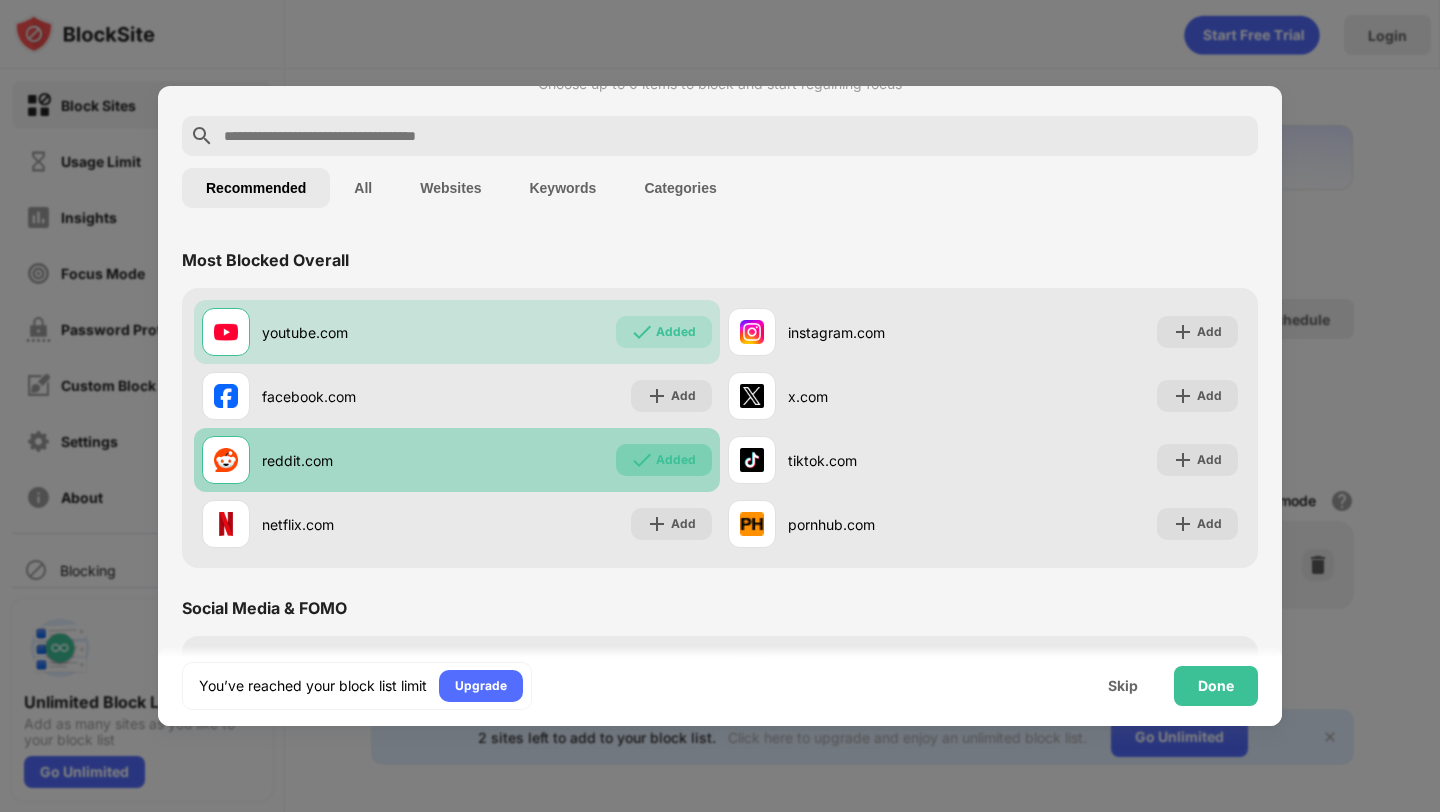 click on "Added" at bounding box center (676, 460) 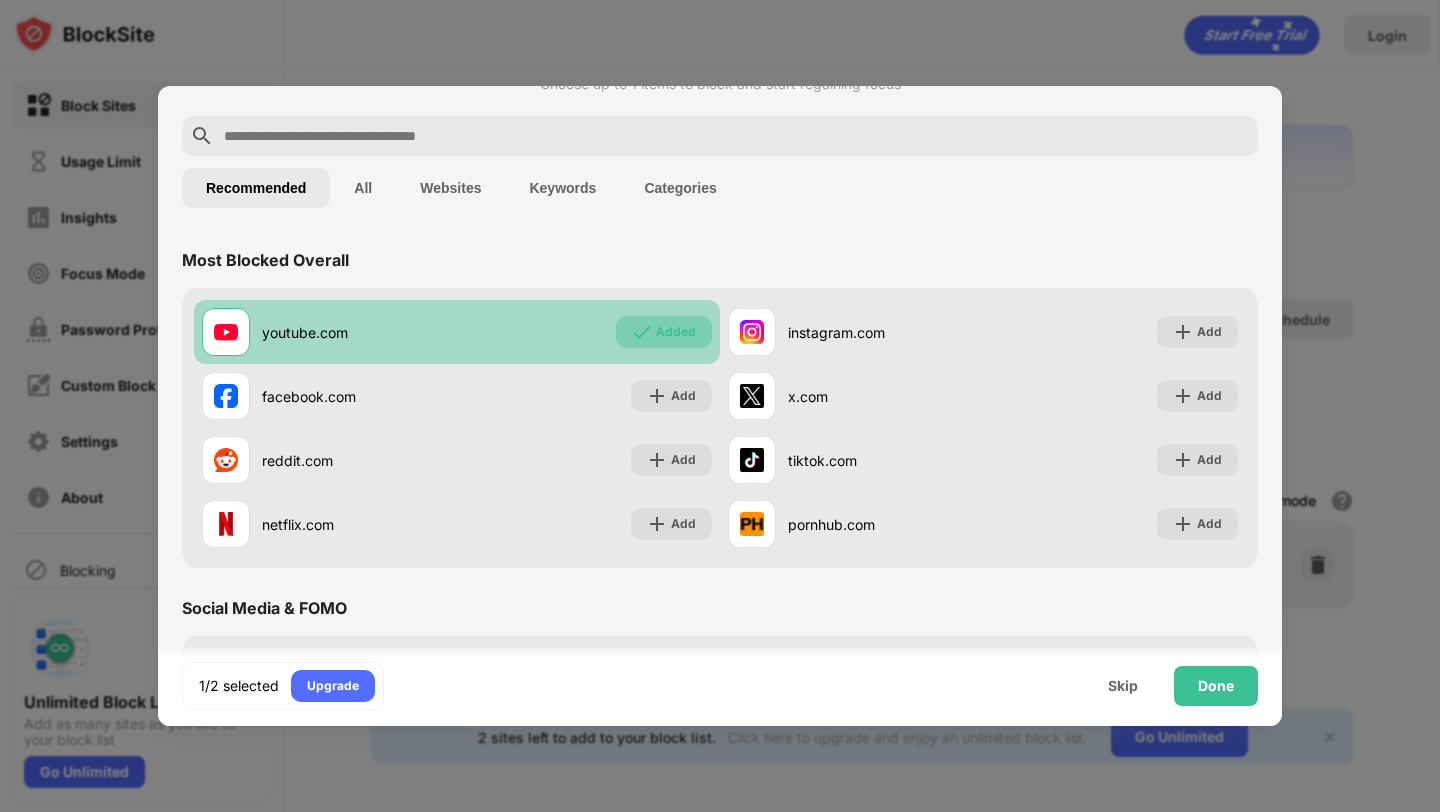 click on "Added" at bounding box center [676, 332] 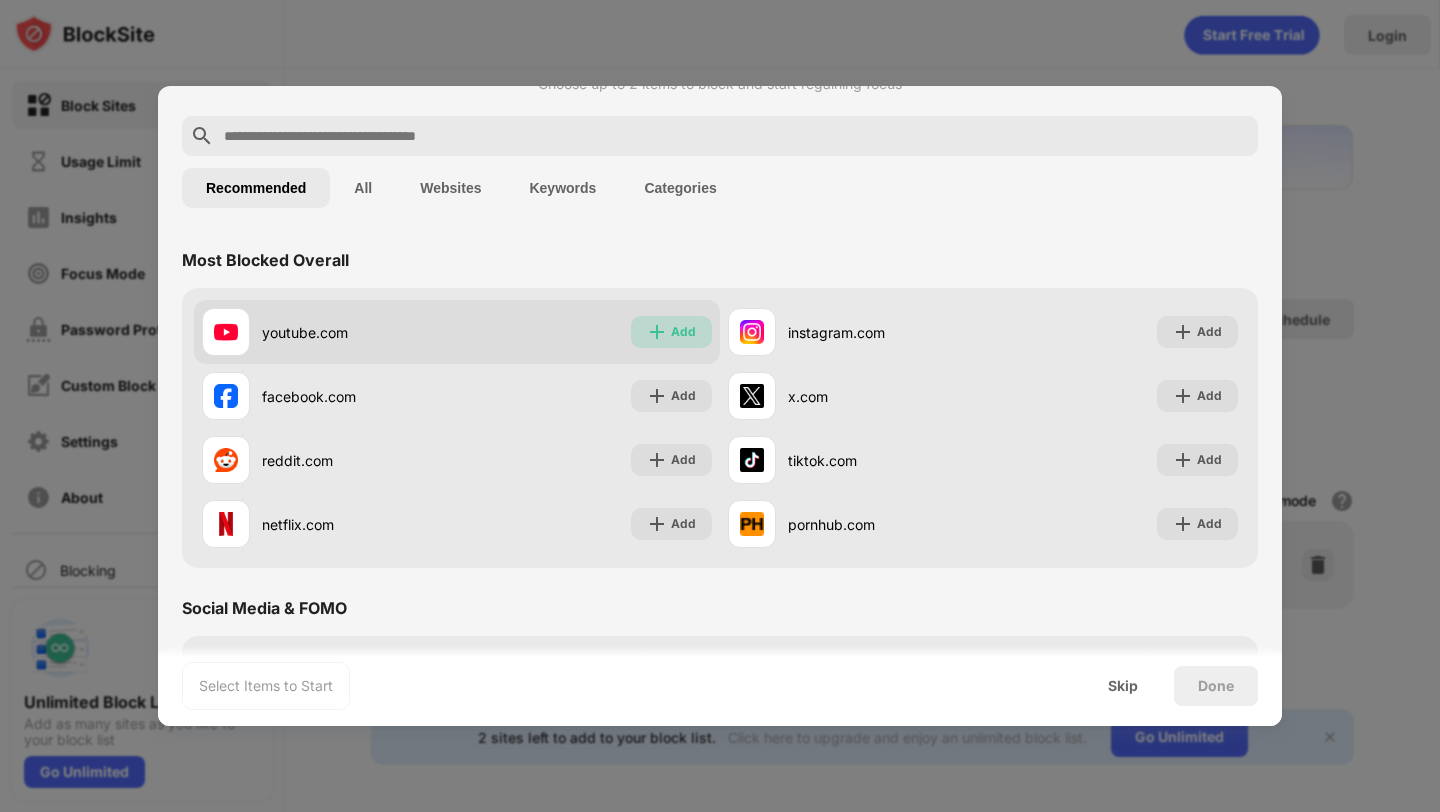 click on "Add" at bounding box center [671, 332] 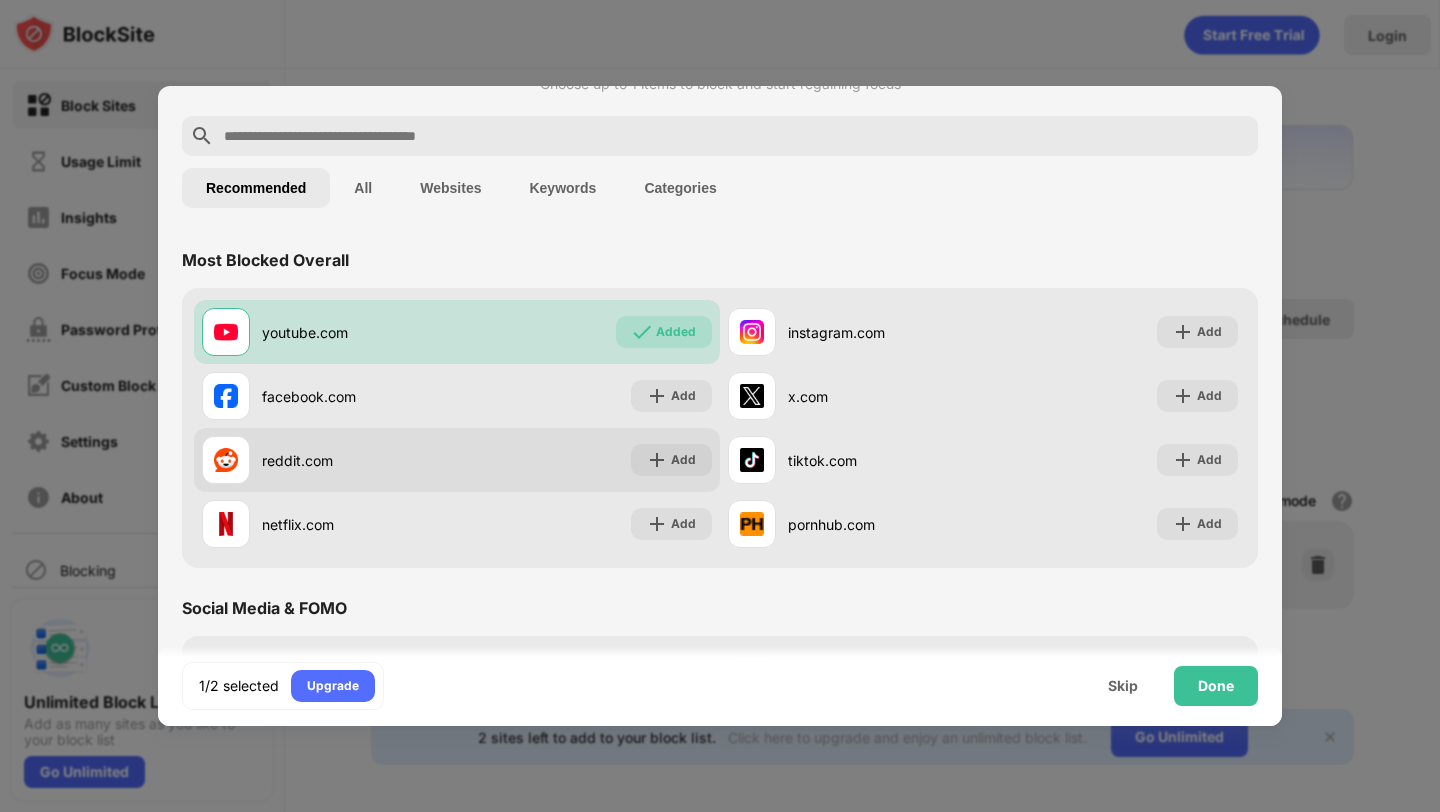 click on "reddit.com Add" at bounding box center [457, 460] 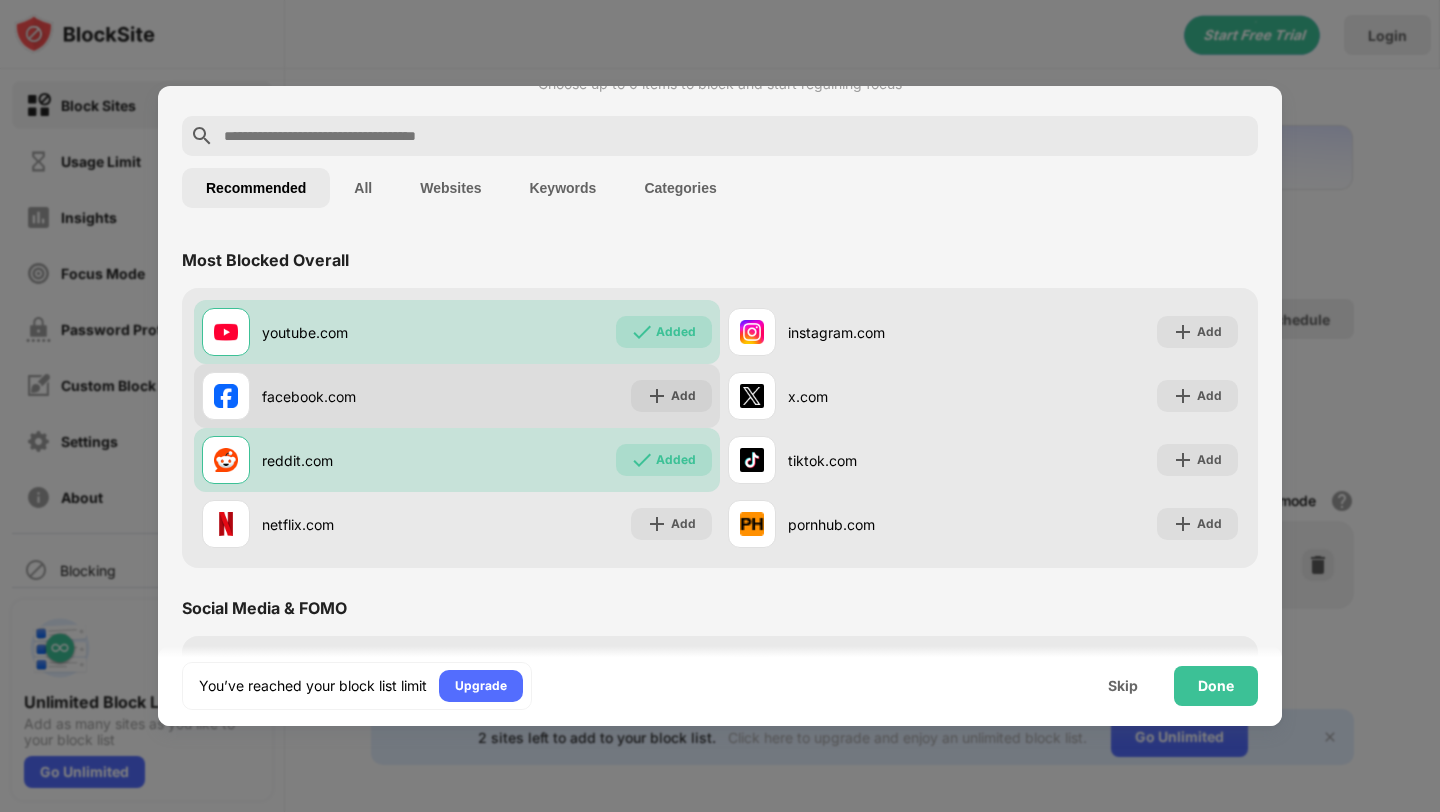 scroll, scrollTop: 0, scrollLeft: 0, axis: both 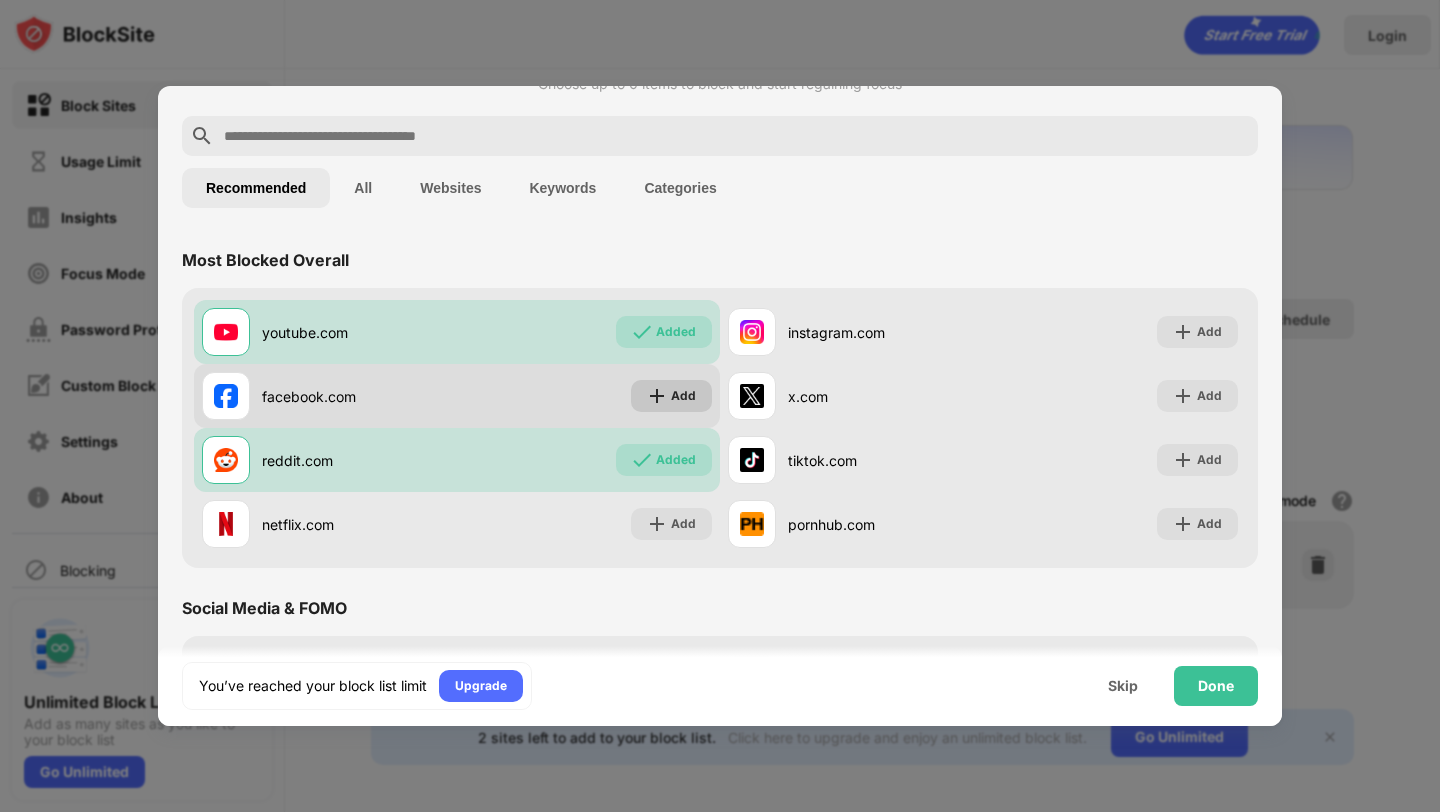 click on "Add" at bounding box center [683, 396] 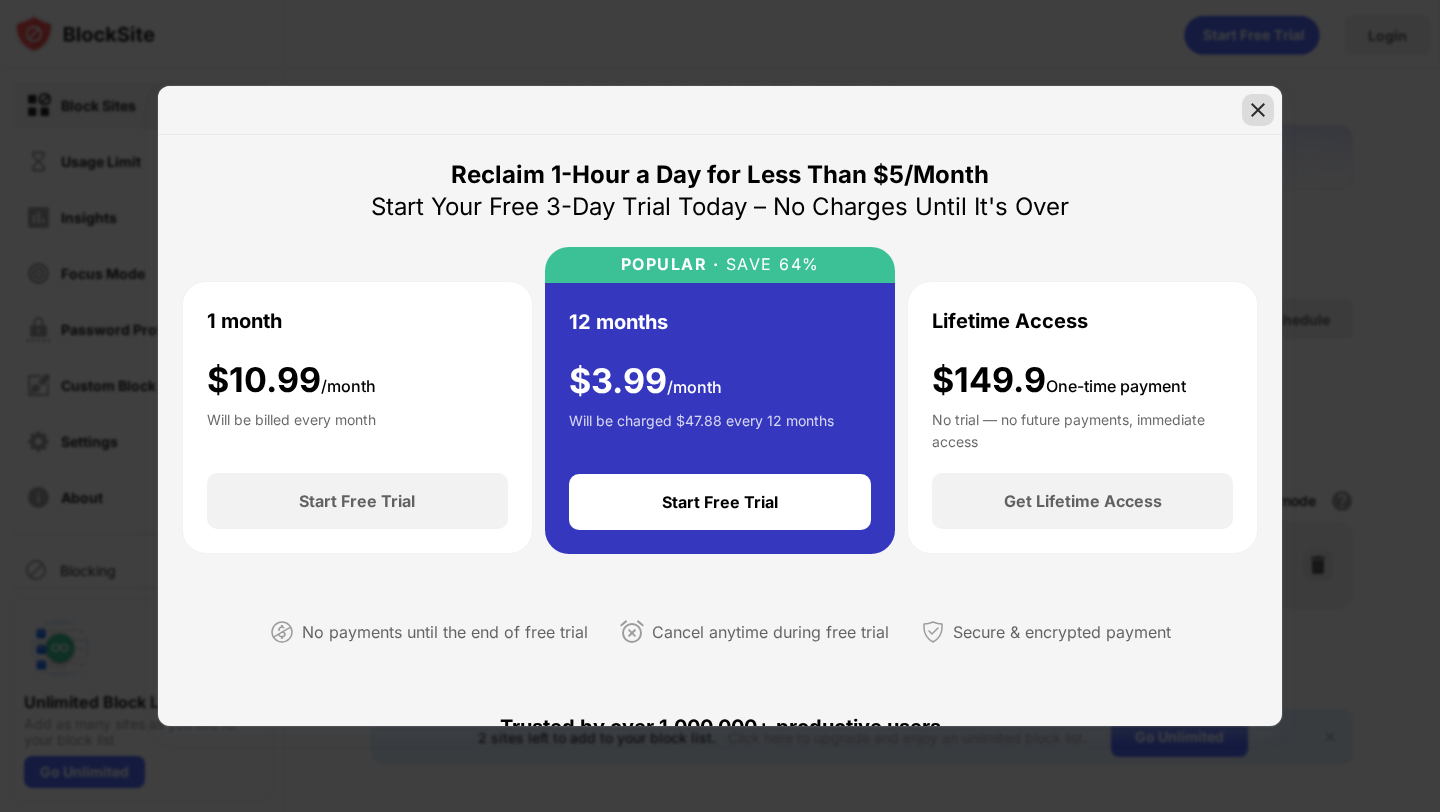 click at bounding box center (1258, 110) 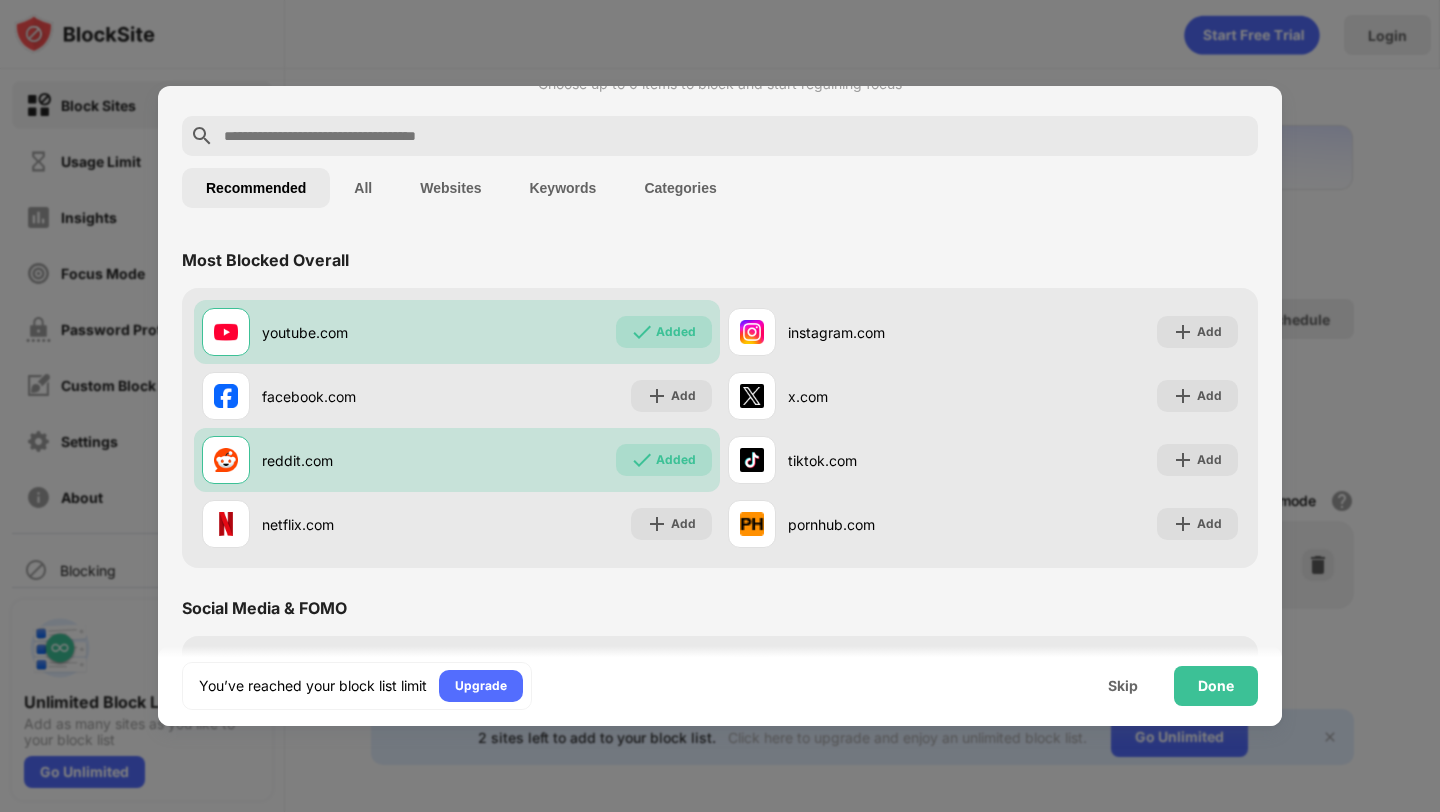 scroll, scrollTop: 0, scrollLeft: 0, axis: both 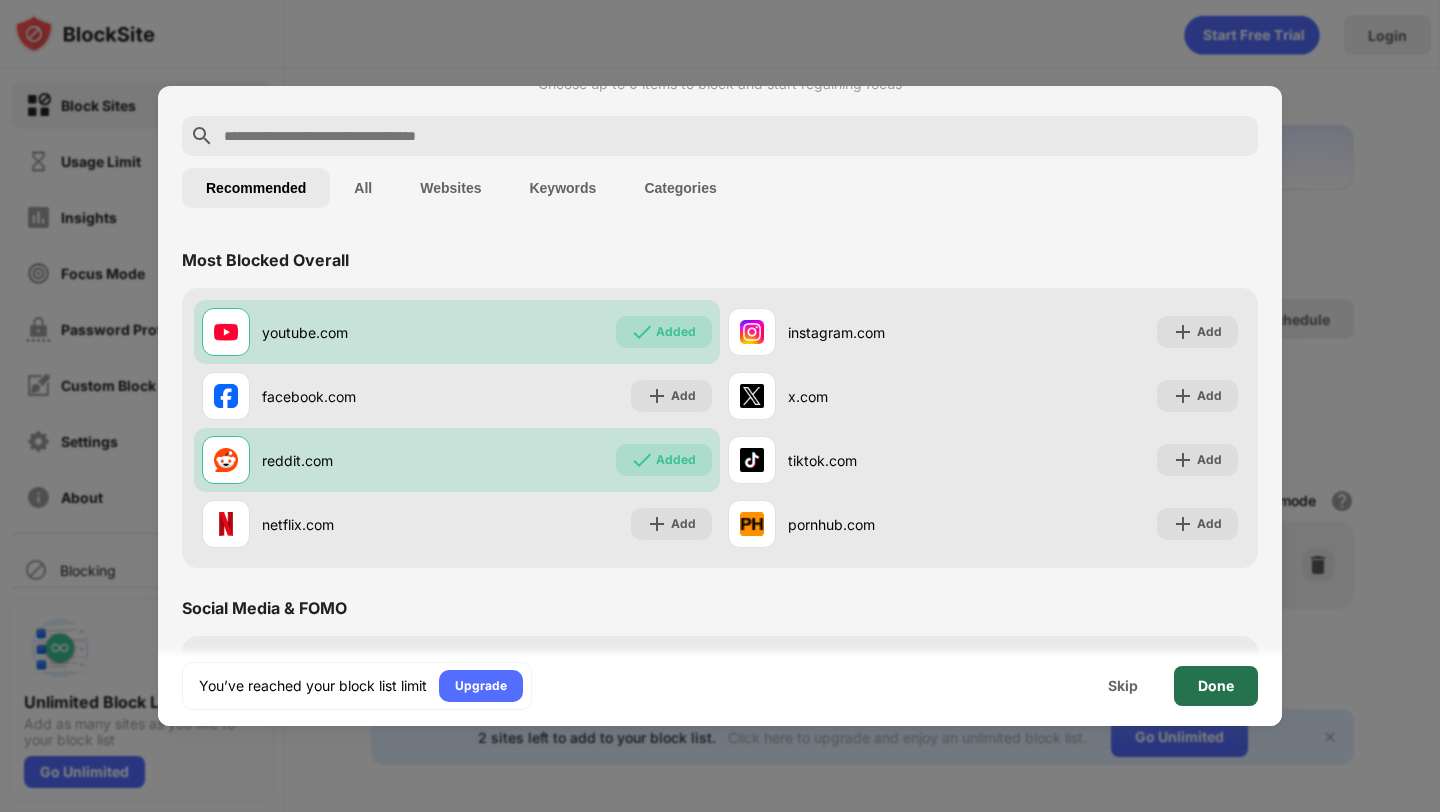 click on "Done" at bounding box center [1216, 686] 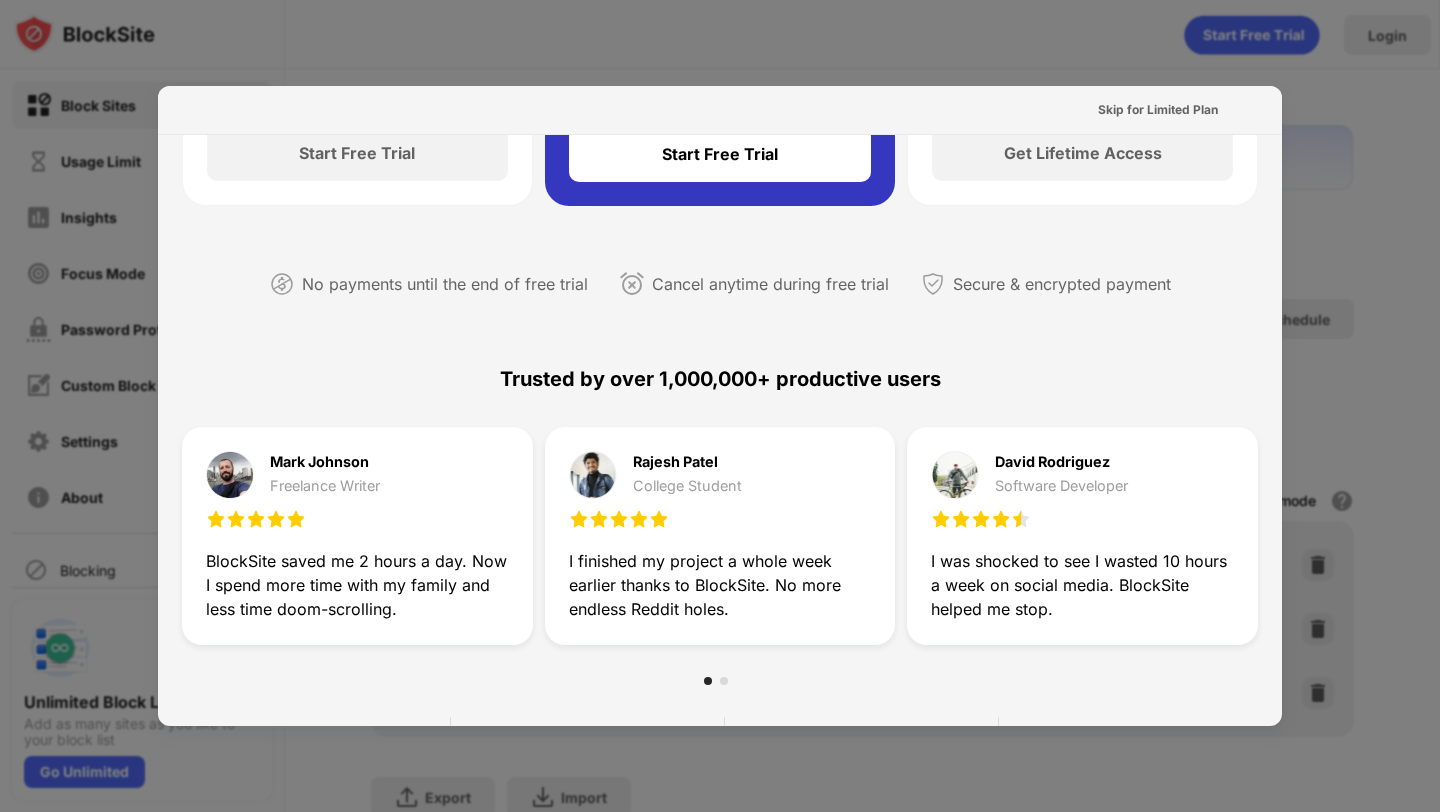 scroll, scrollTop: 0, scrollLeft: 0, axis: both 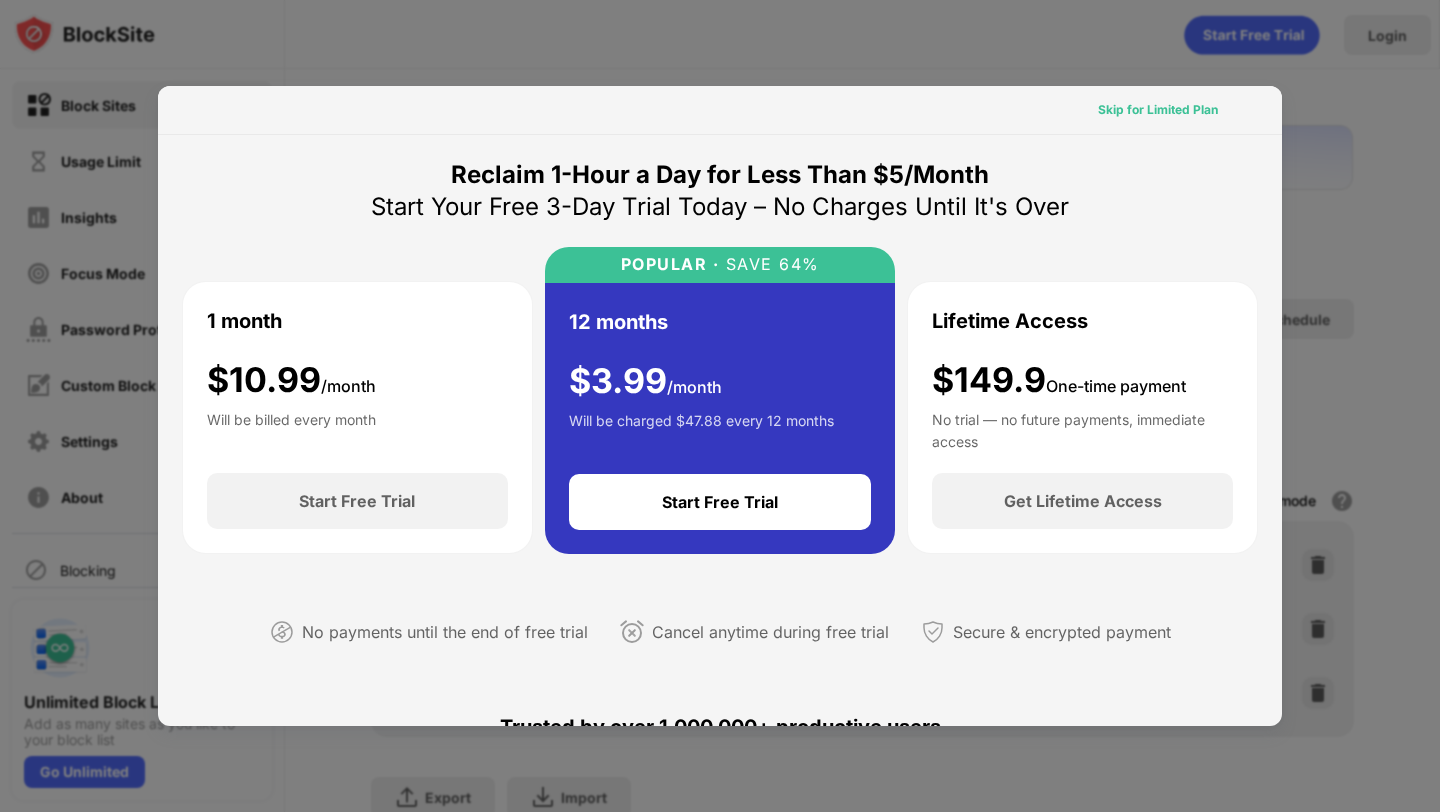click on "Skip for Limited Plan" at bounding box center [1158, 110] 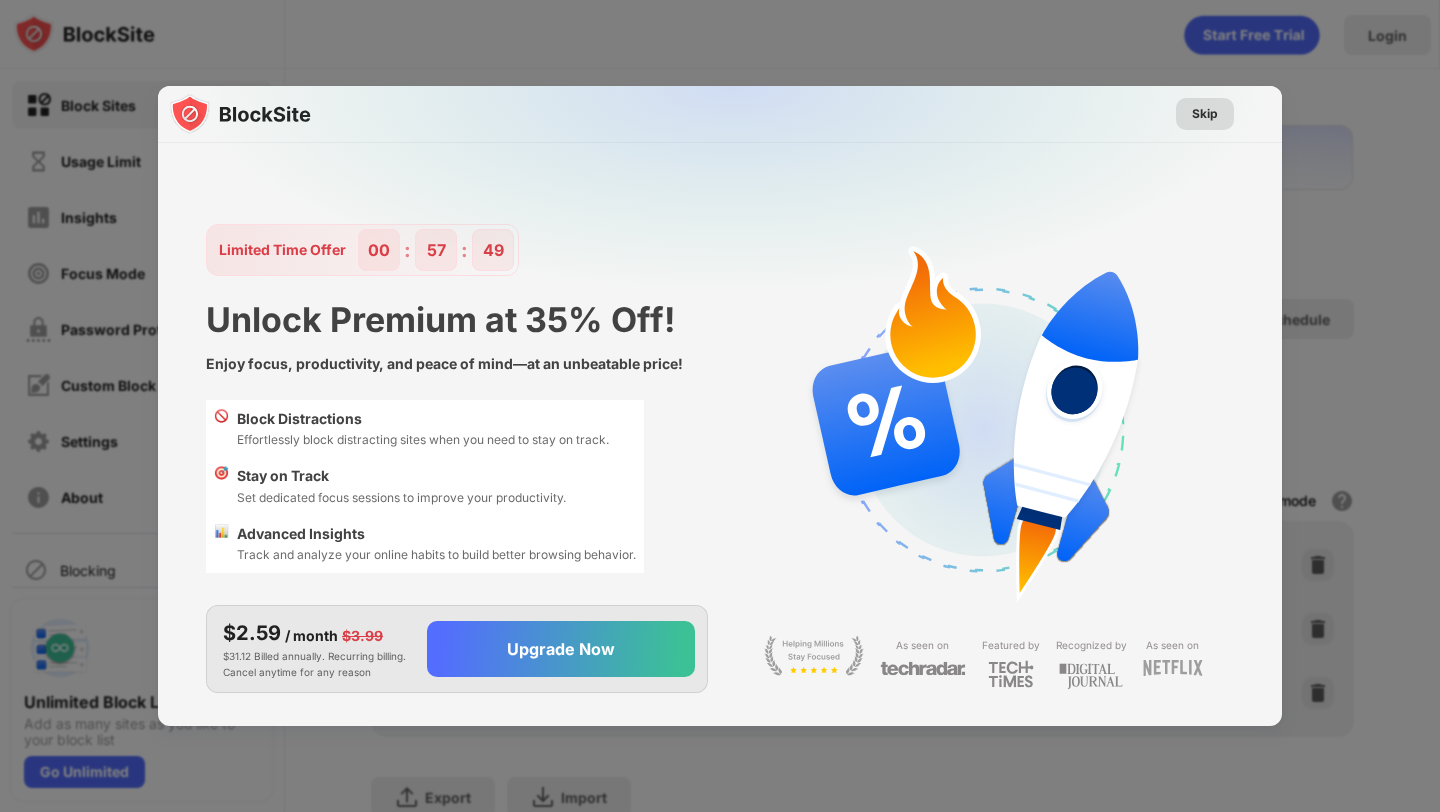 click on "Skip" at bounding box center (1205, 114) 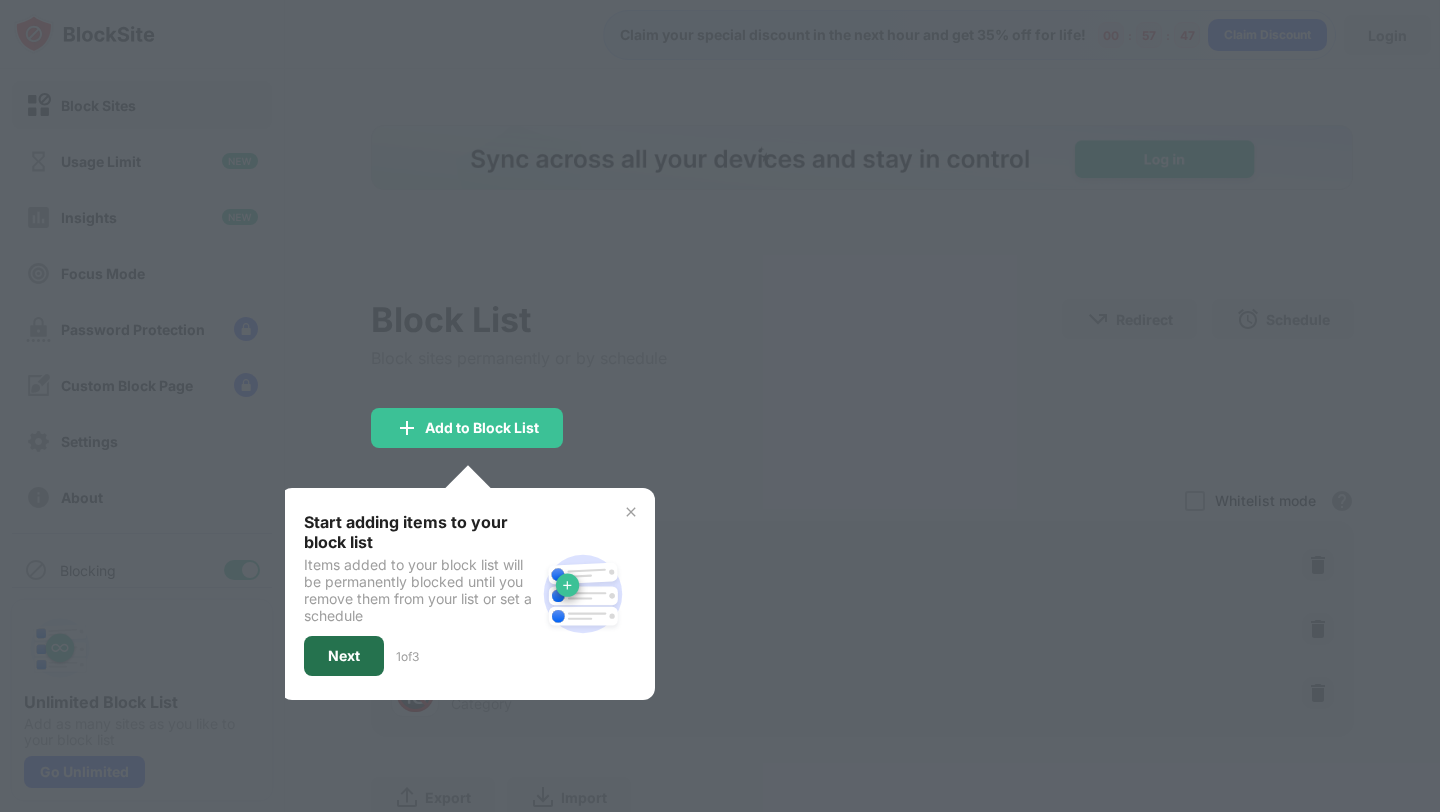 click on "Next" at bounding box center (344, 656) 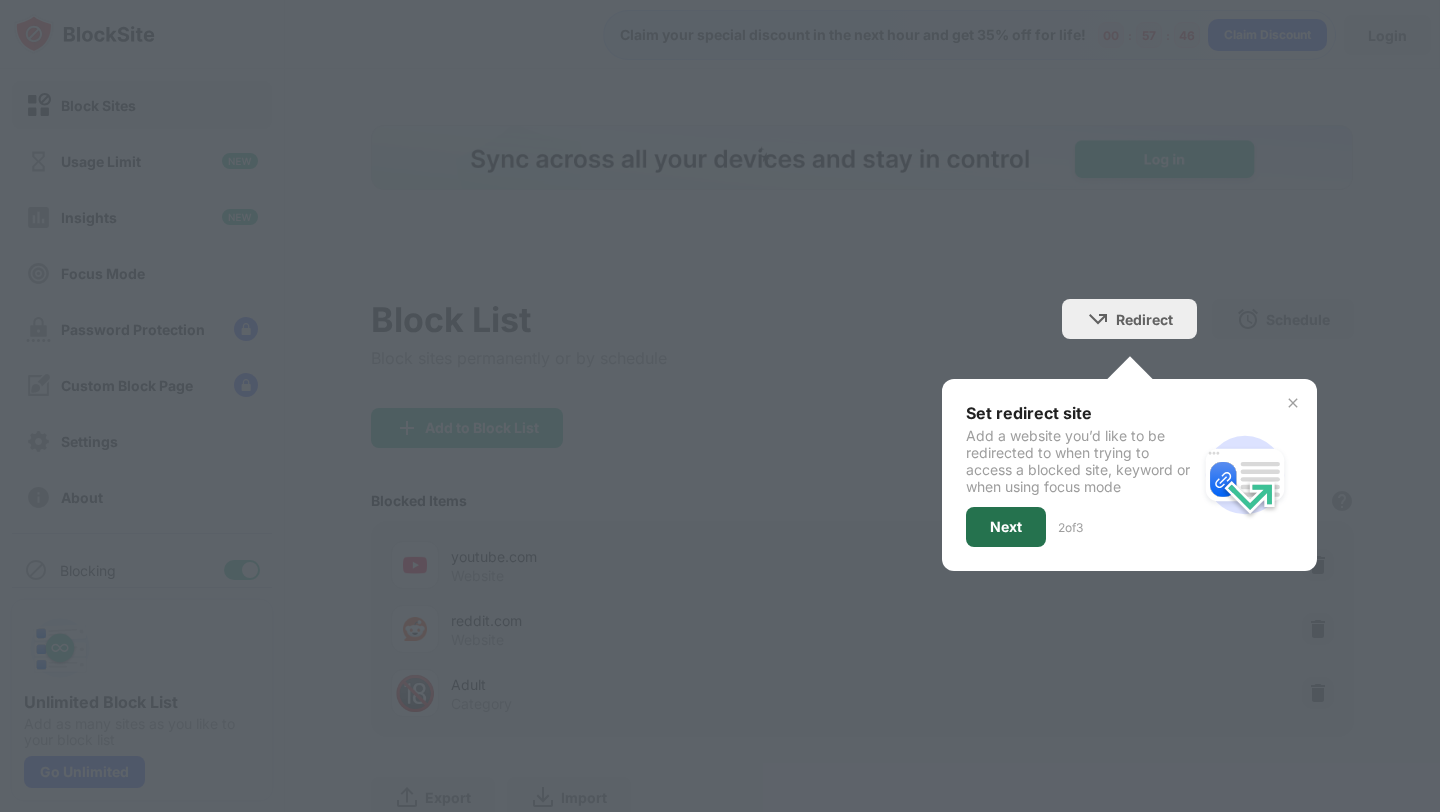 scroll, scrollTop: 0, scrollLeft: 0, axis: both 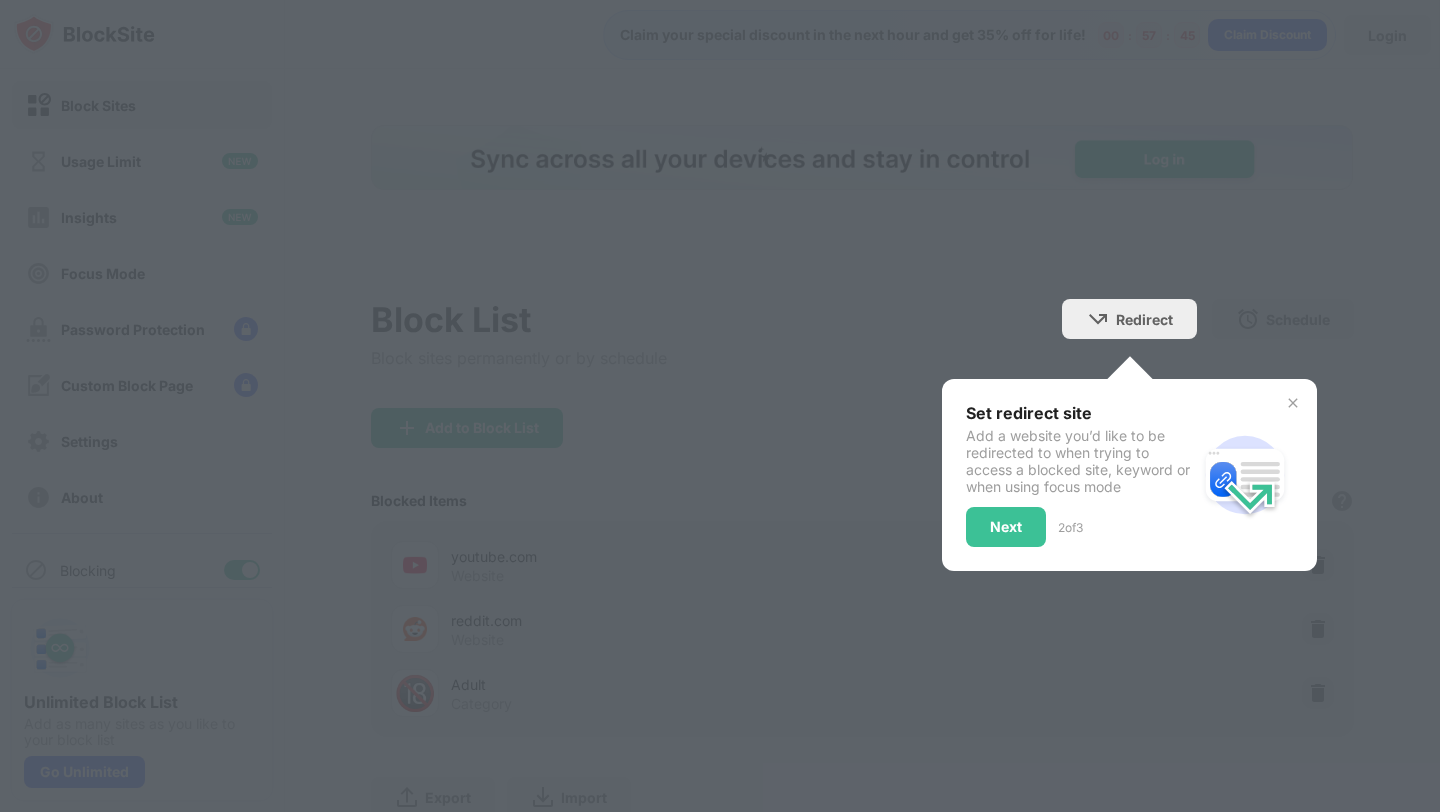 drag, startPoint x: 976, startPoint y: 519, endPoint x: 988, endPoint y: 475, distance: 45.607018 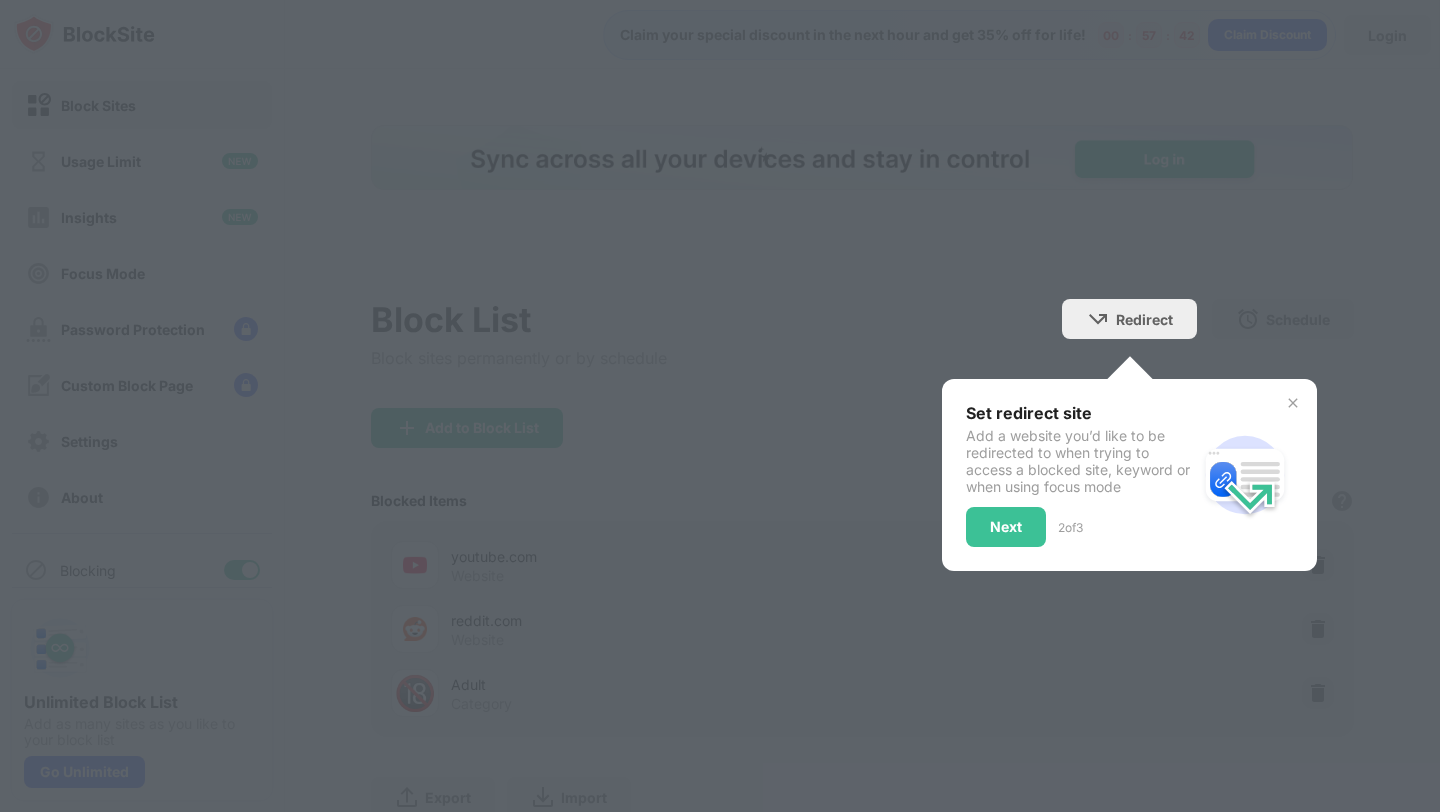 drag, startPoint x: 1019, startPoint y: 524, endPoint x: 1102, endPoint y: 419, distance: 133.84319 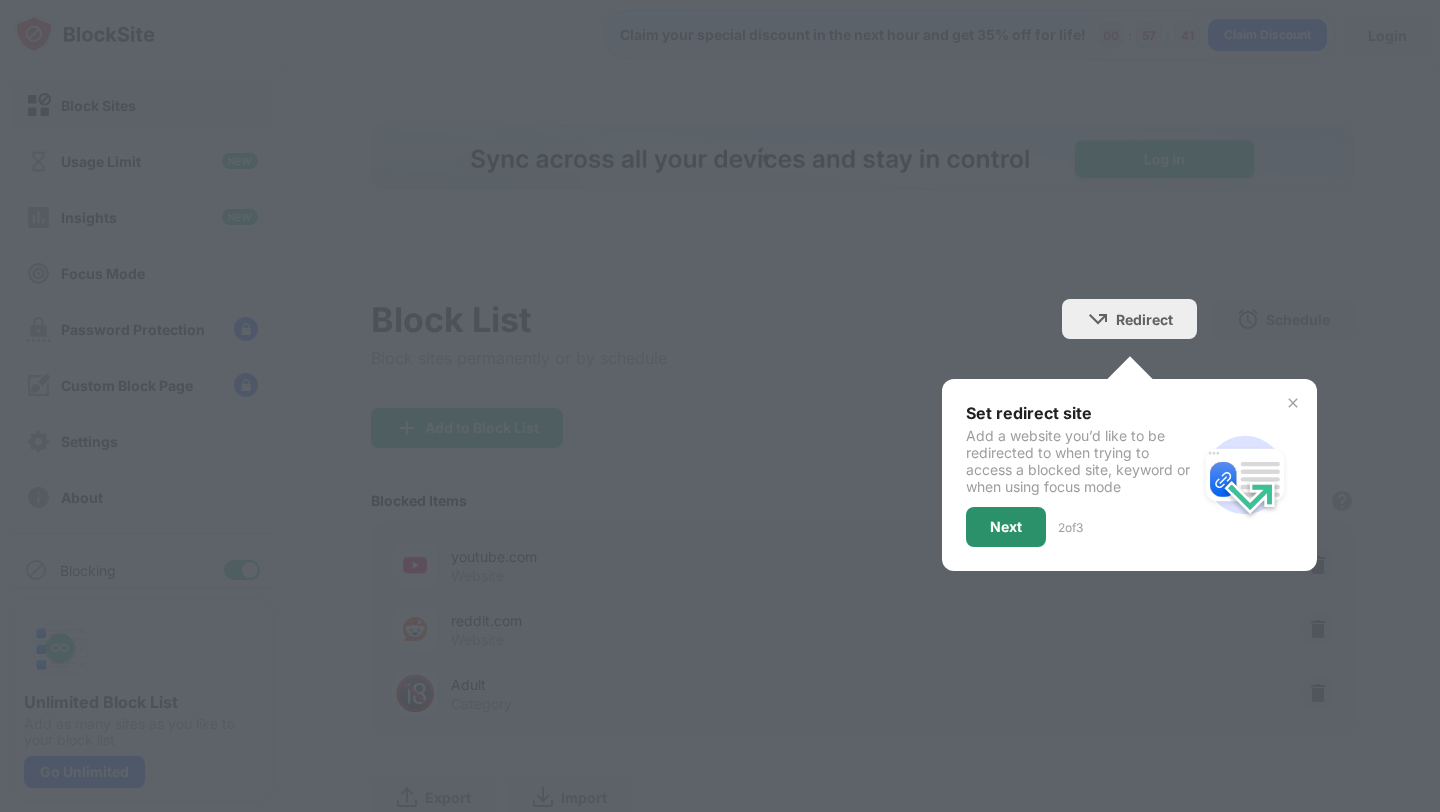 click on "Next" at bounding box center (1006, 527) 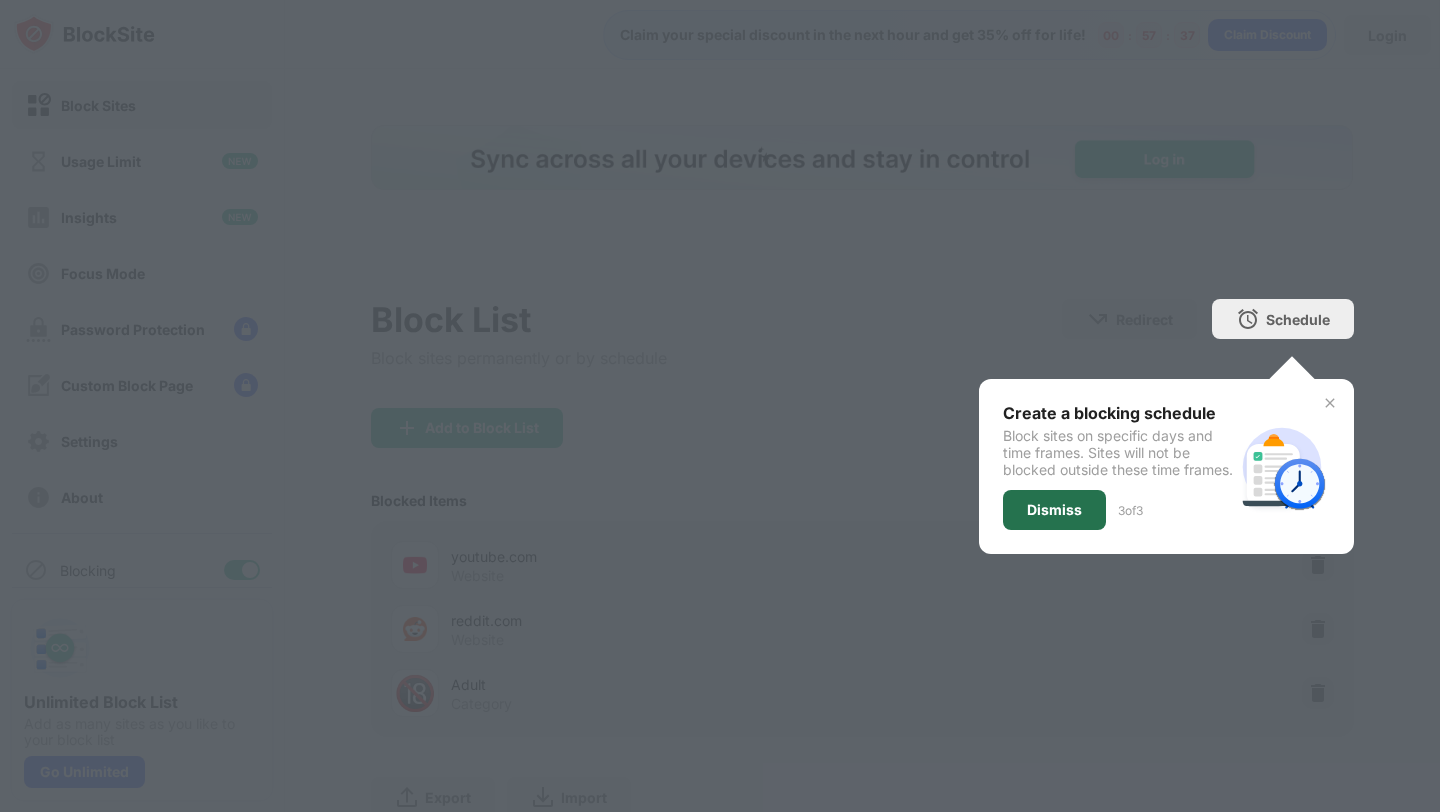 click on "Dismiss" at bounding box center [1054, 510] 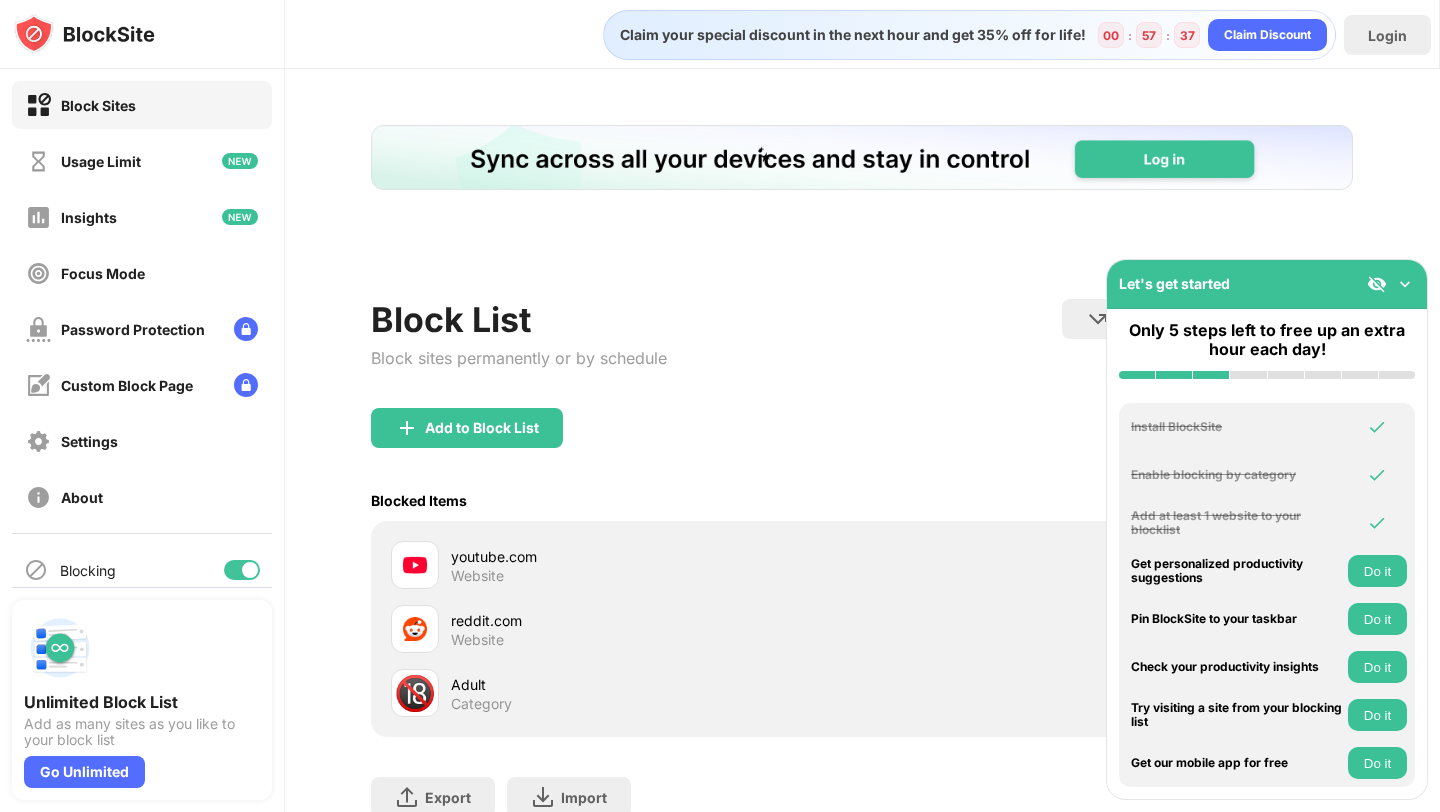 scroll, scrollTop: 0, scrollLeft: 0, axis: both 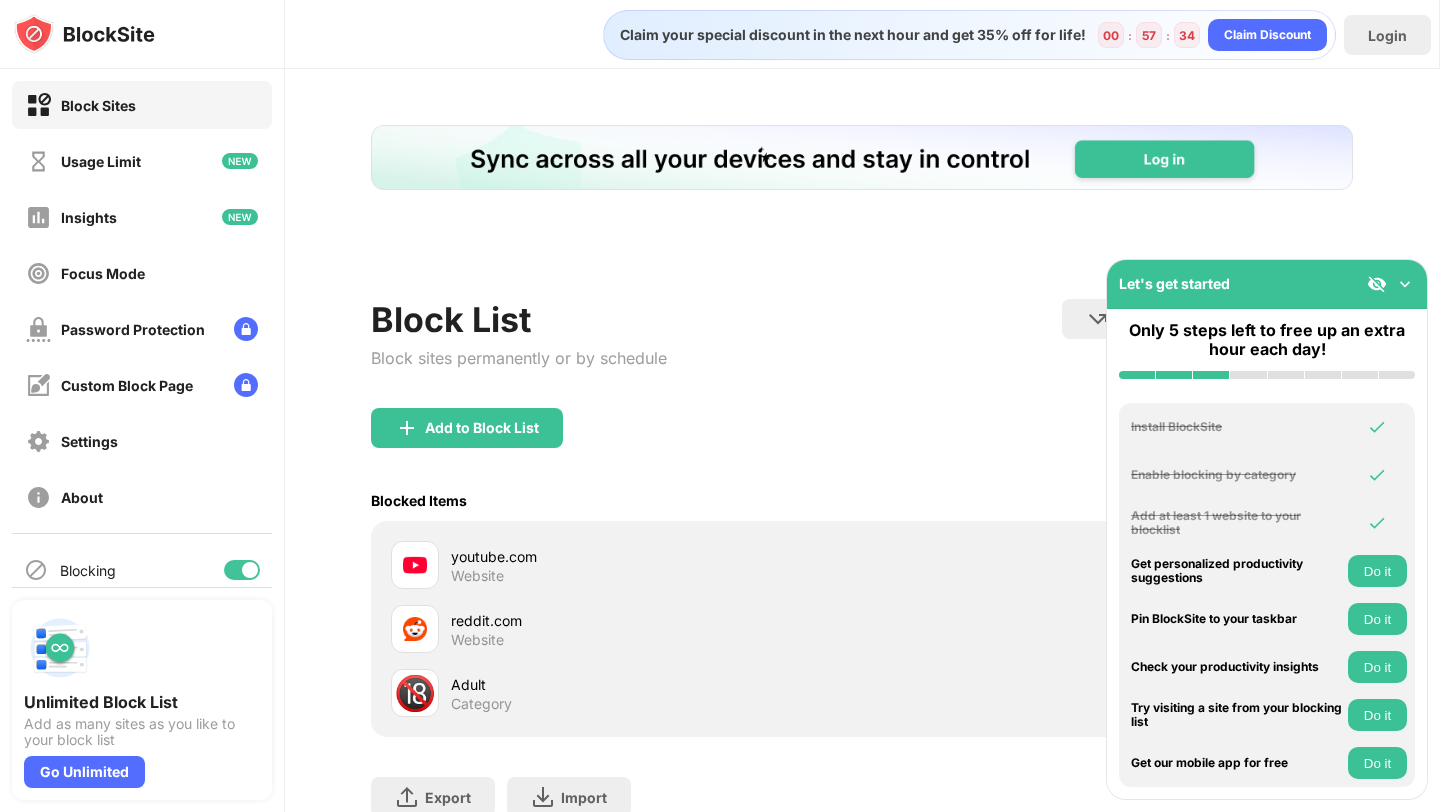 click at bounding box center [1405, 284] 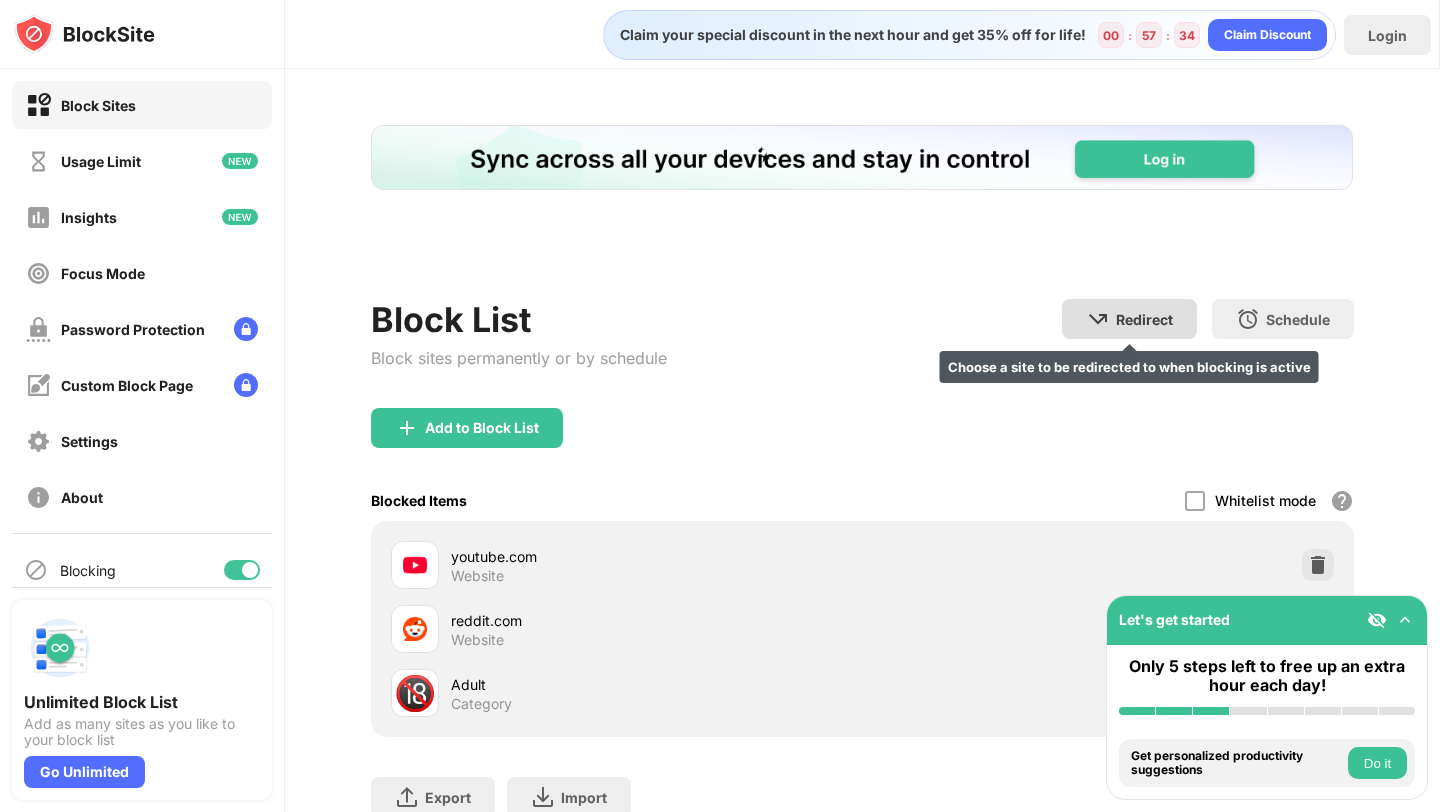 click on "Redirect" at bounding box center (1144, 319) 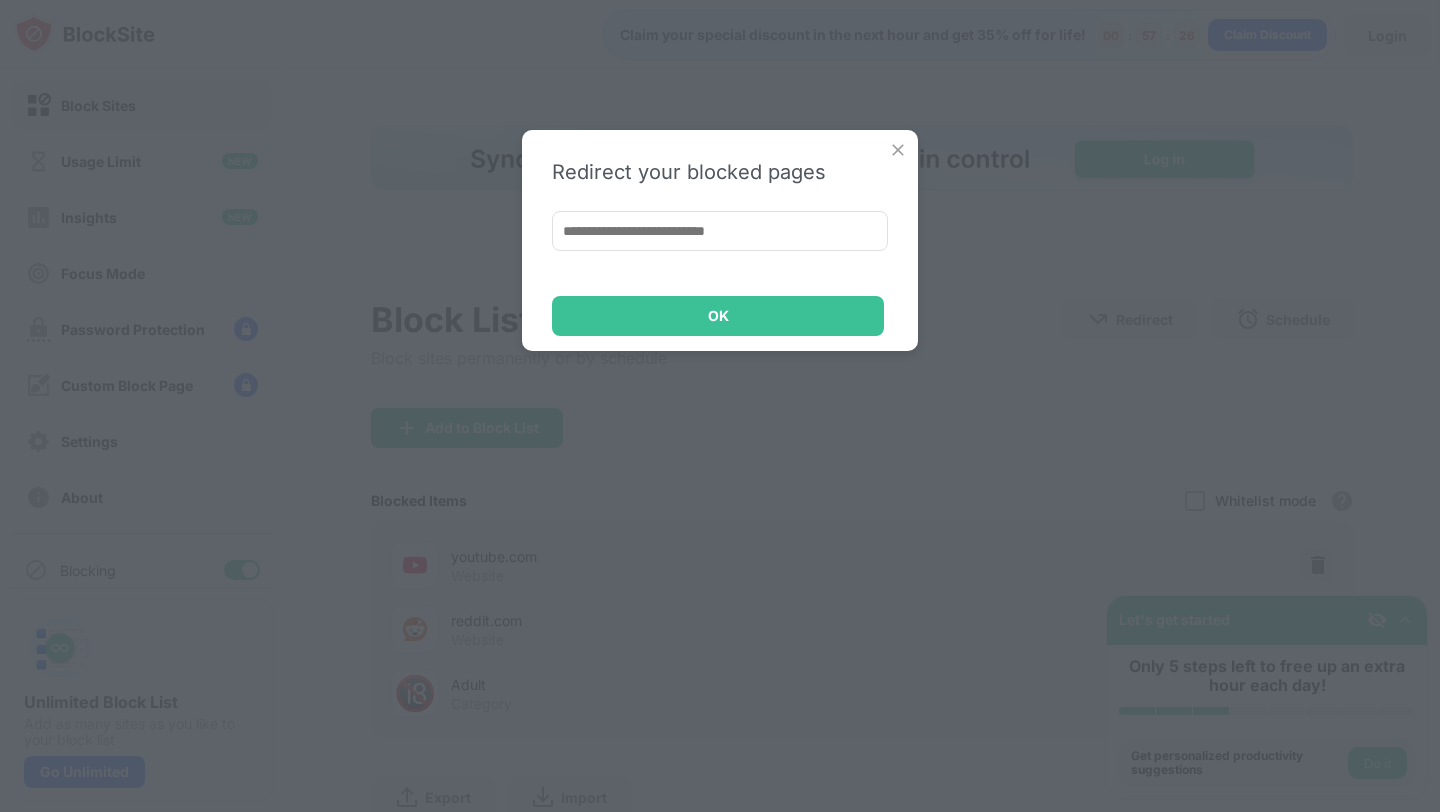 click at bounding box center [720, 231] 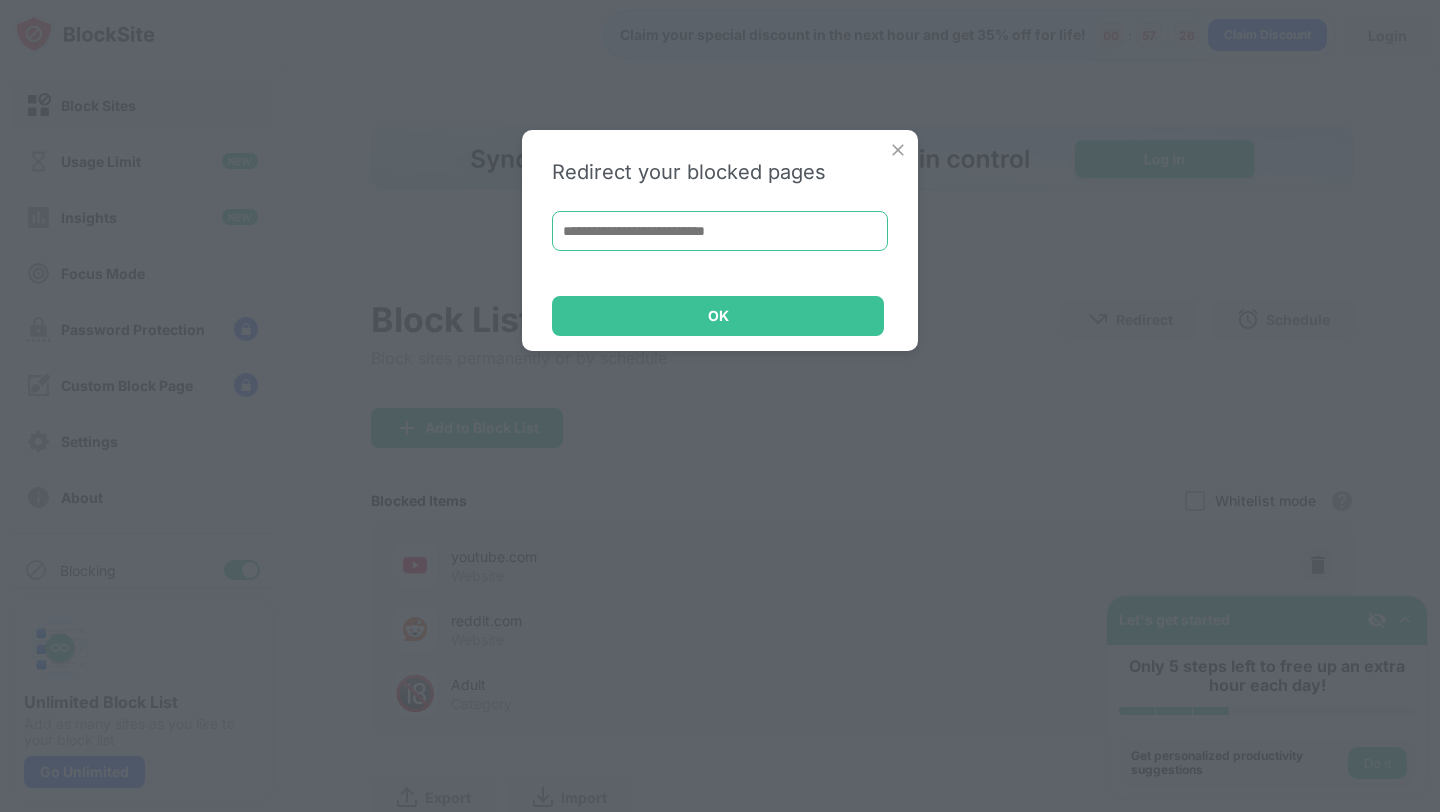 paste on "**********" 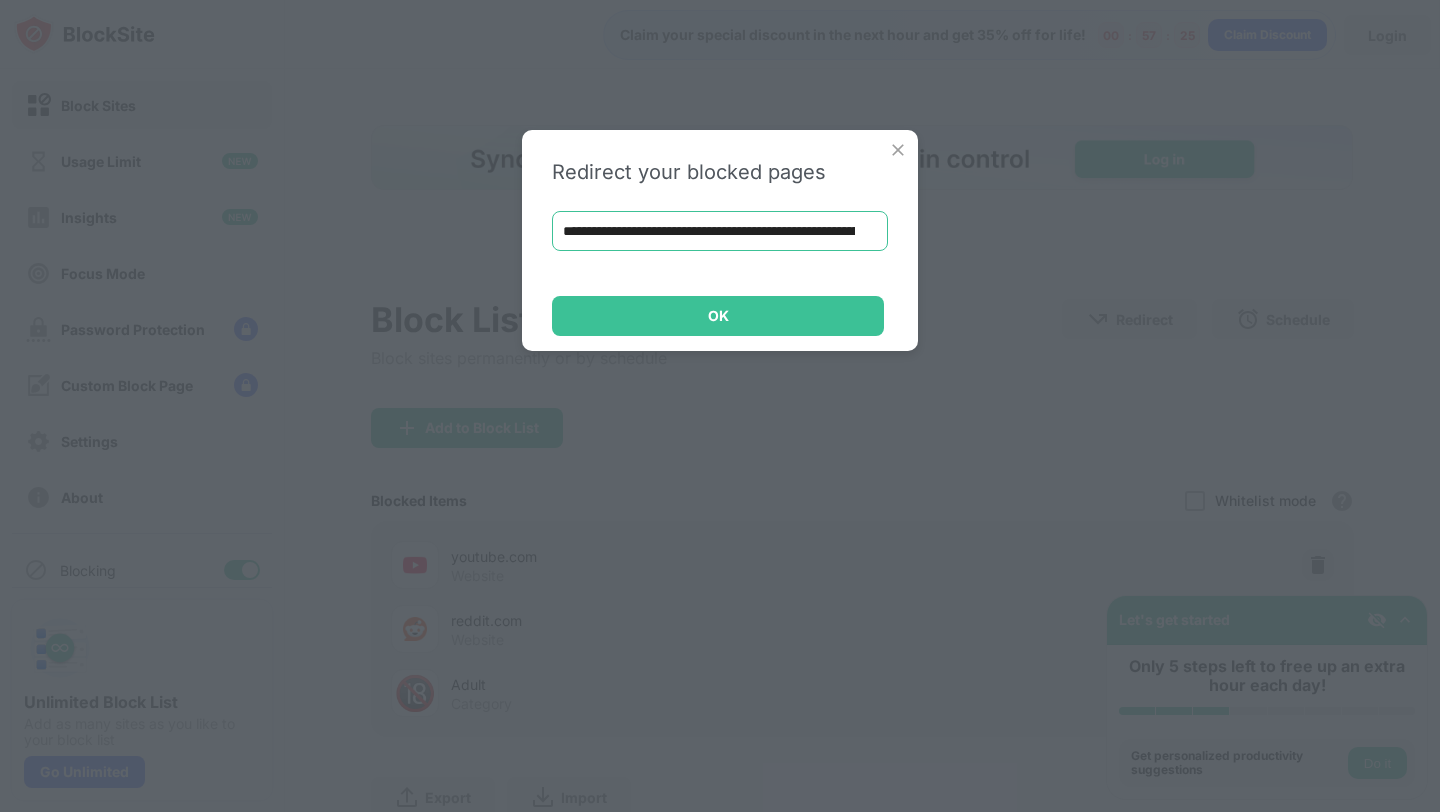 scroll, scrollTop: 0, scrollLeft: 427, axis: horizontal 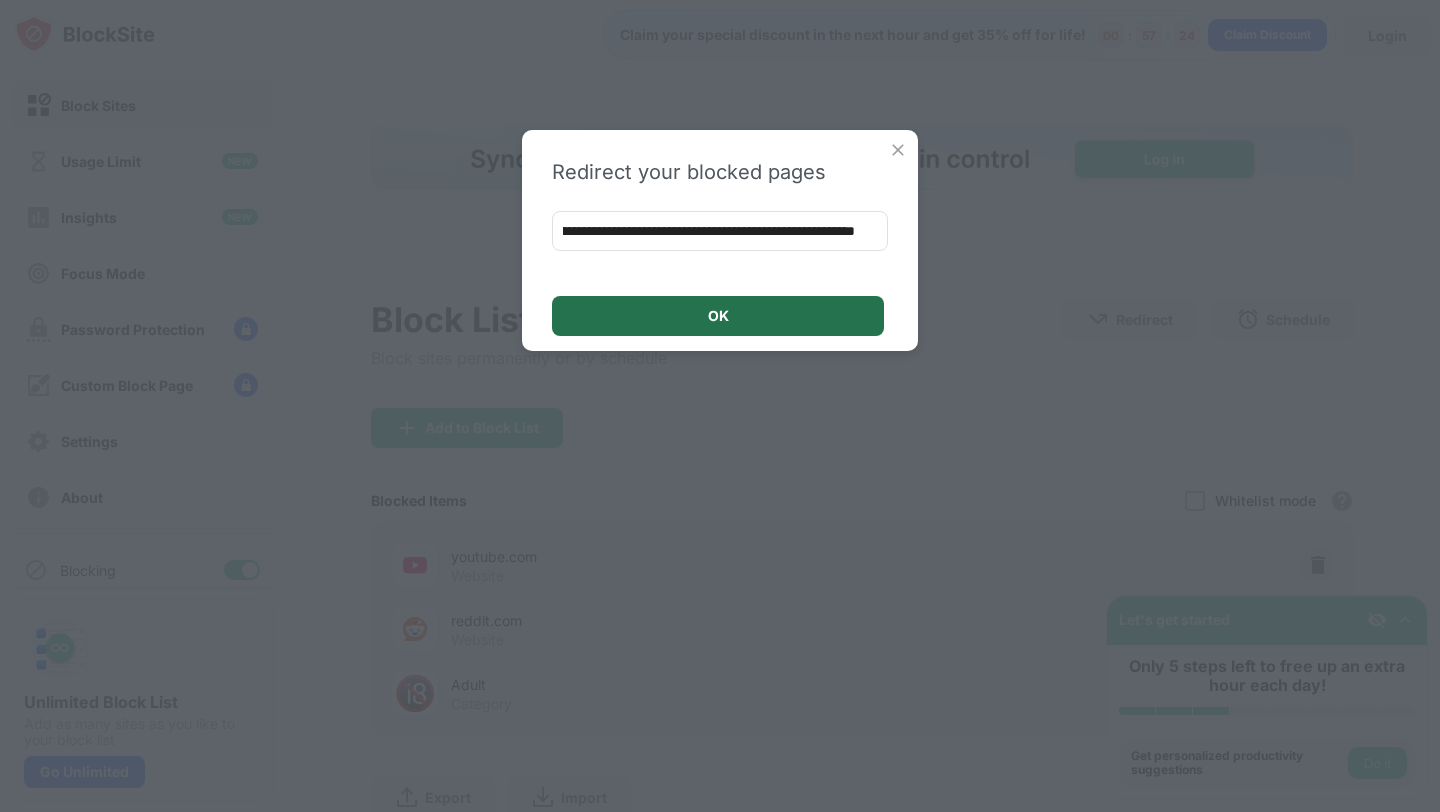 click on "OK" at bounding box center [718, 316] 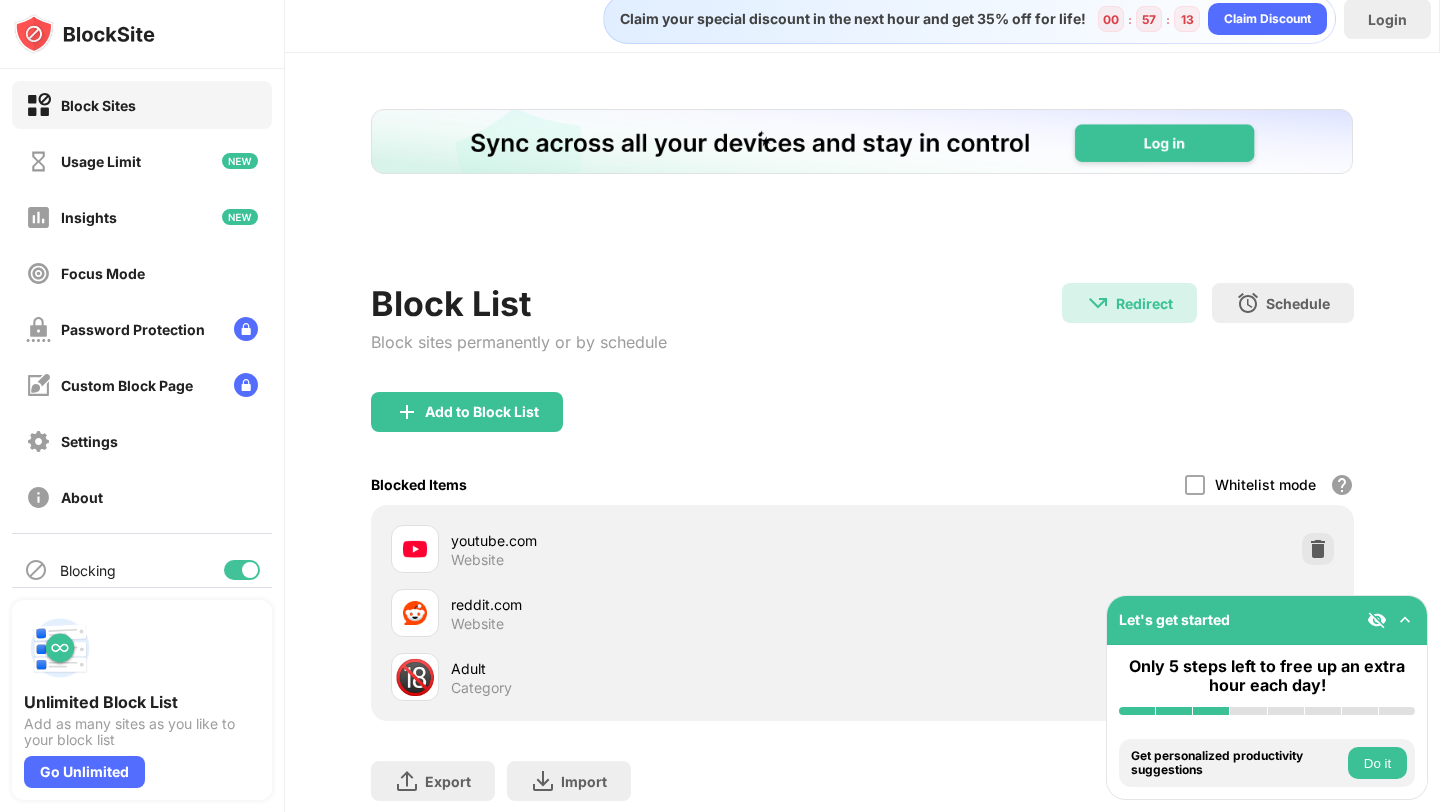 scroll, scrollTop: 0, scrollLeft: 0, axis: both 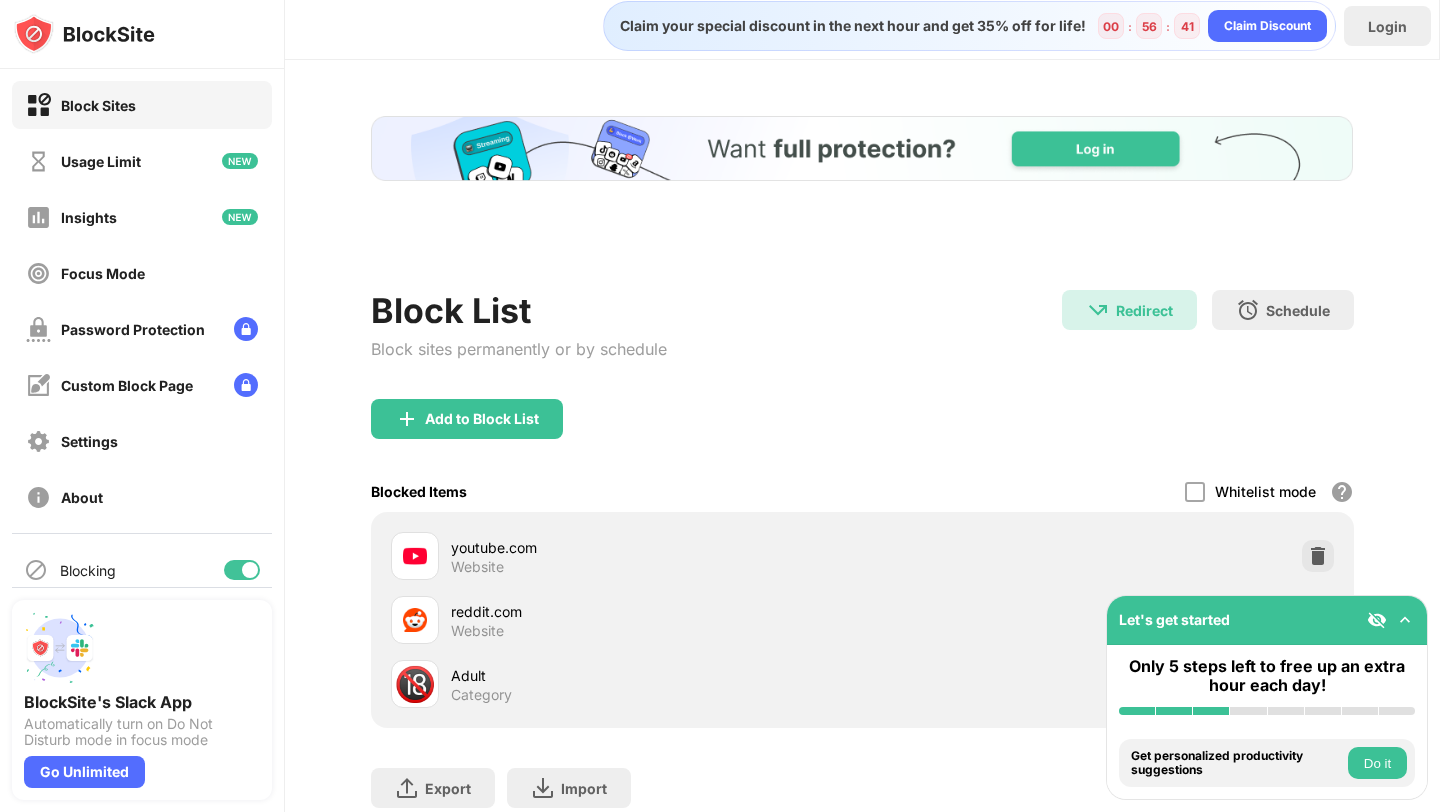 click on "Redirect" at bounding box center [1144, 310] 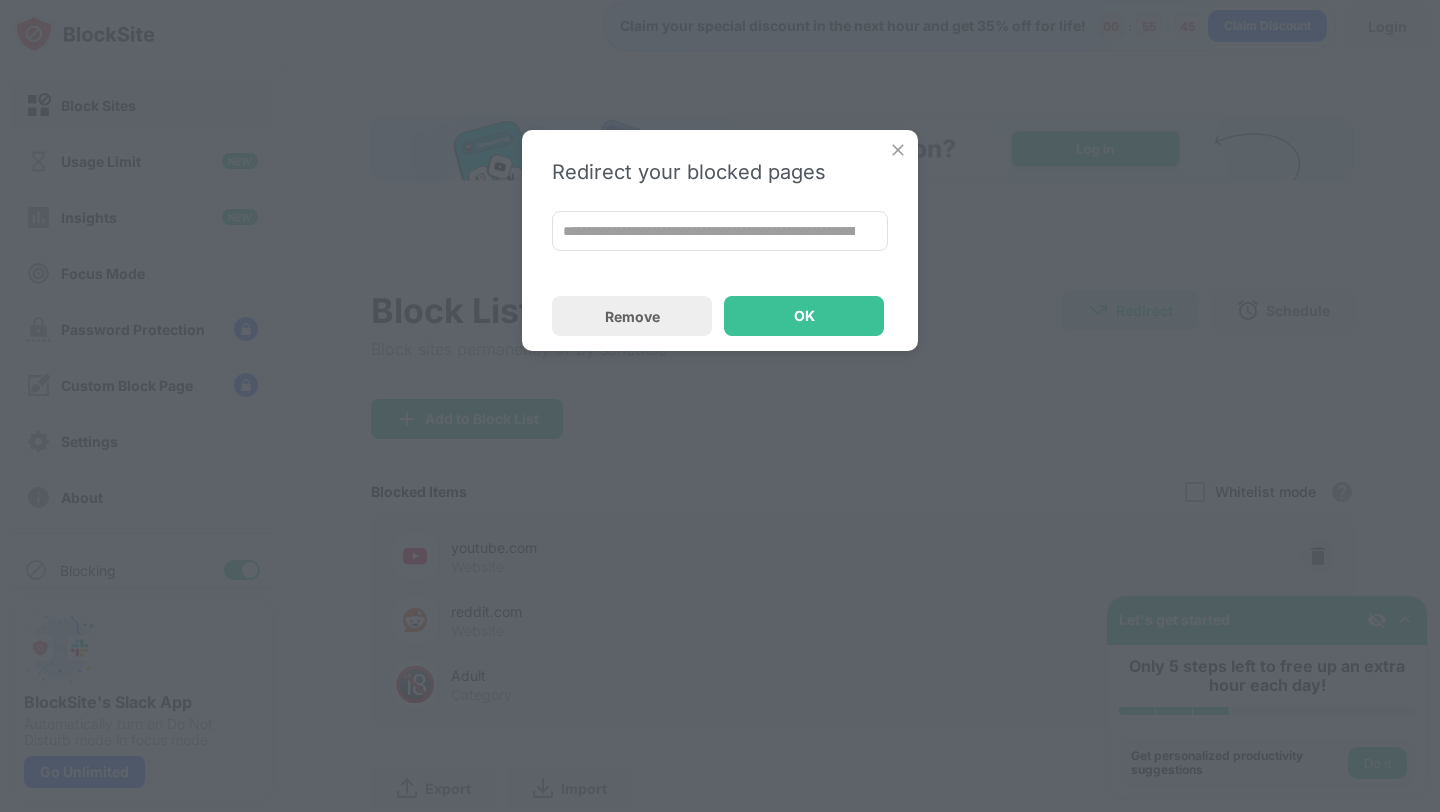 click on "**********" at bounding box center (720, 231) 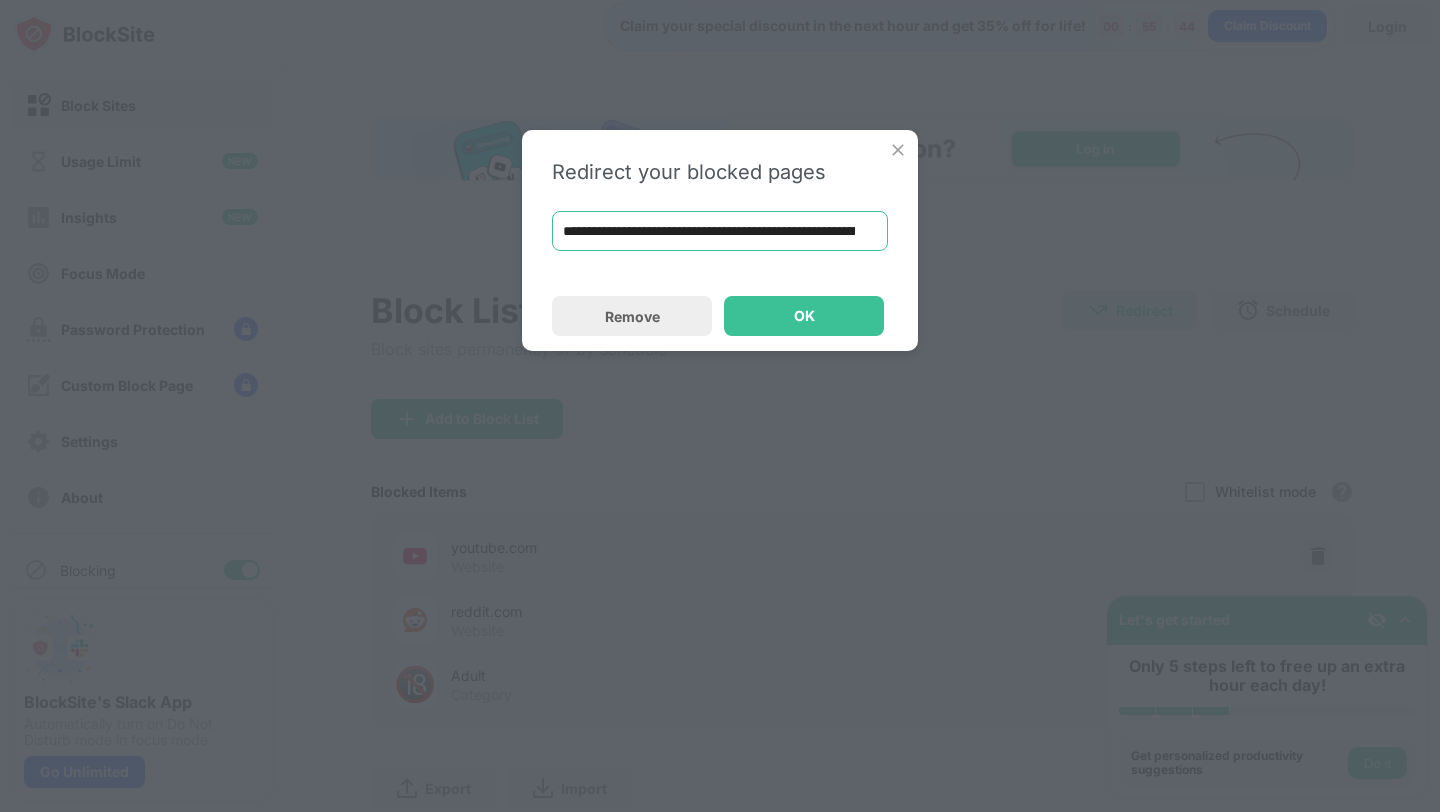 paste 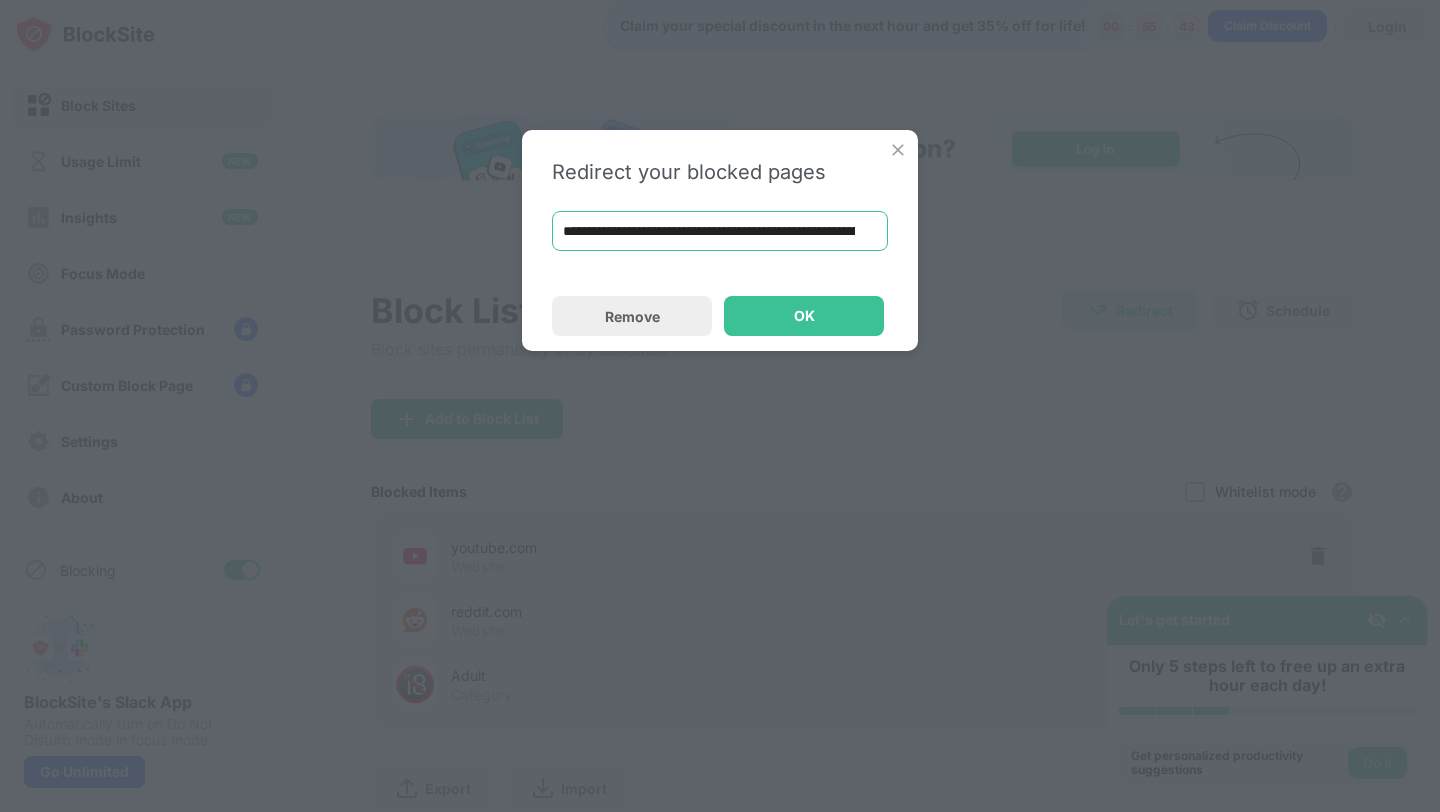 scroll, scrollTop: 0, scrollLeft: 243, axis: horizontal 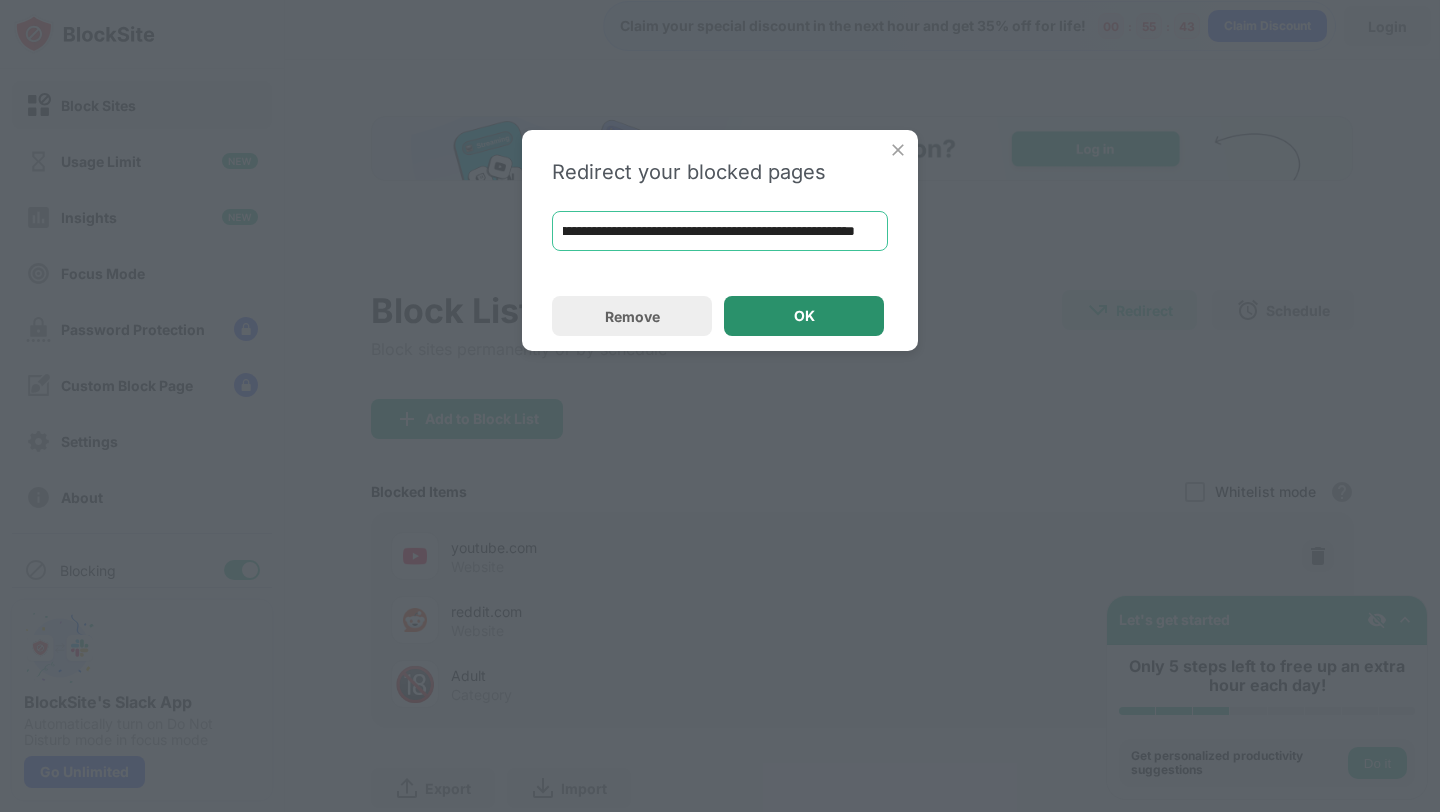 type on "**********" 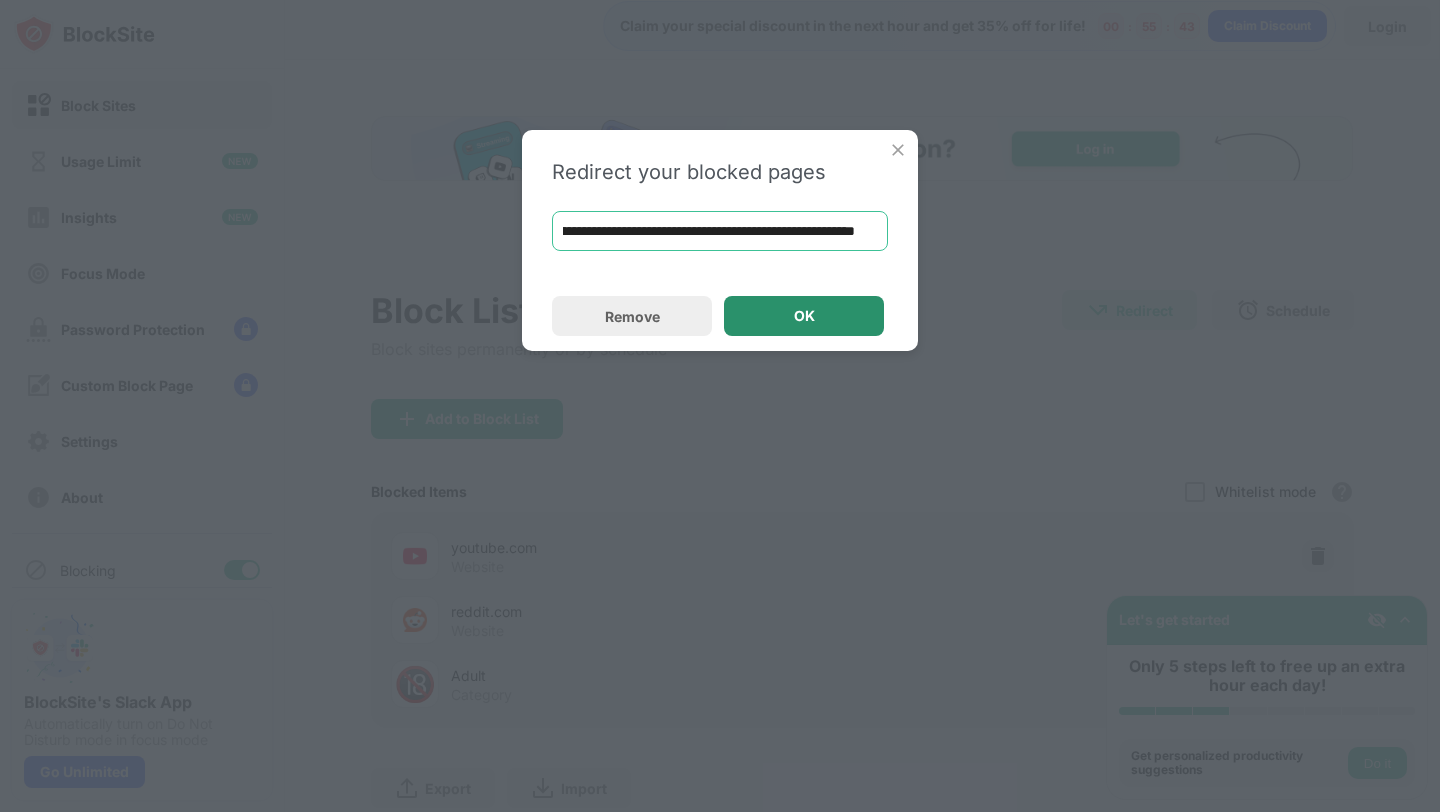 click on "OK" at bounding box center (804, 316) 